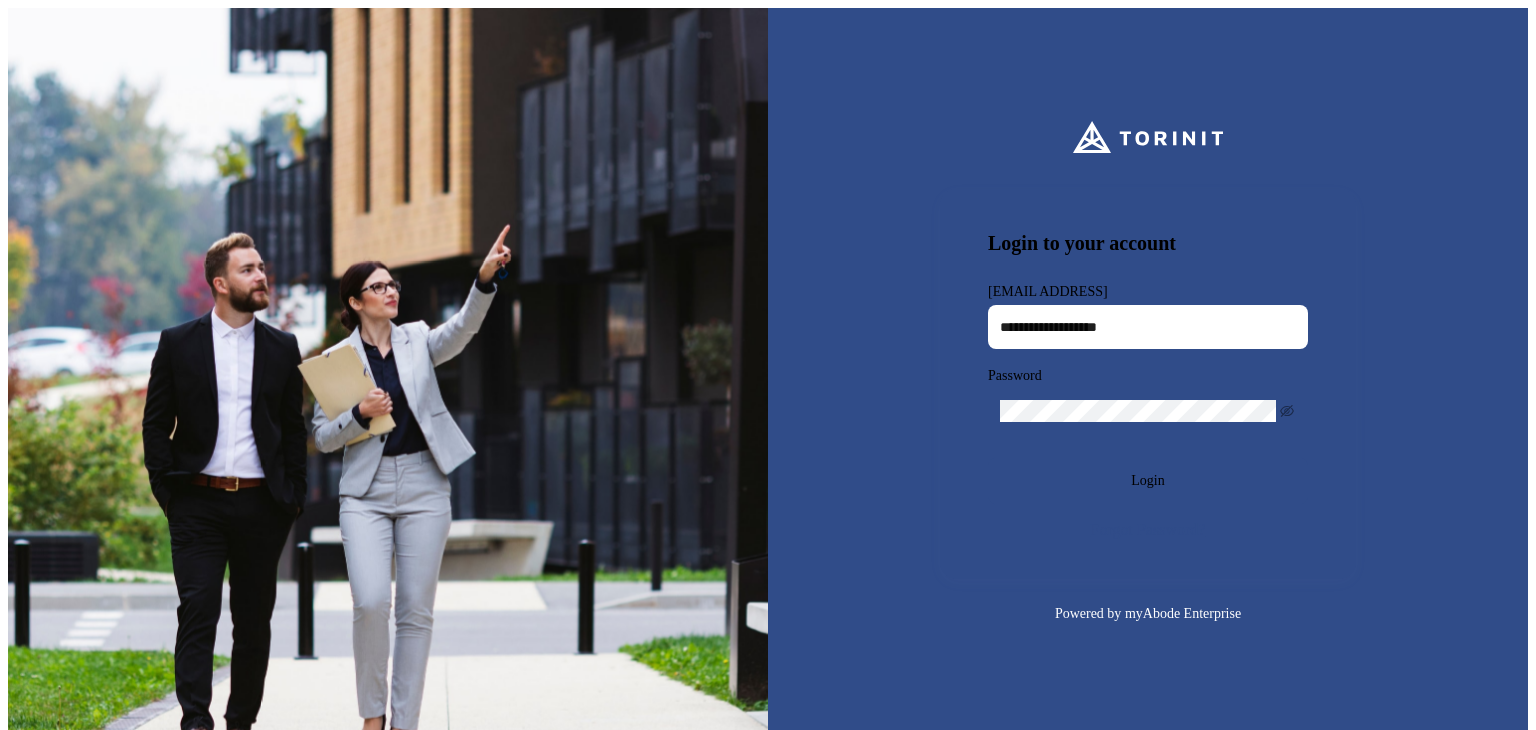 scroll, scrollTop: 0, scrollLeft: 0, axis: both 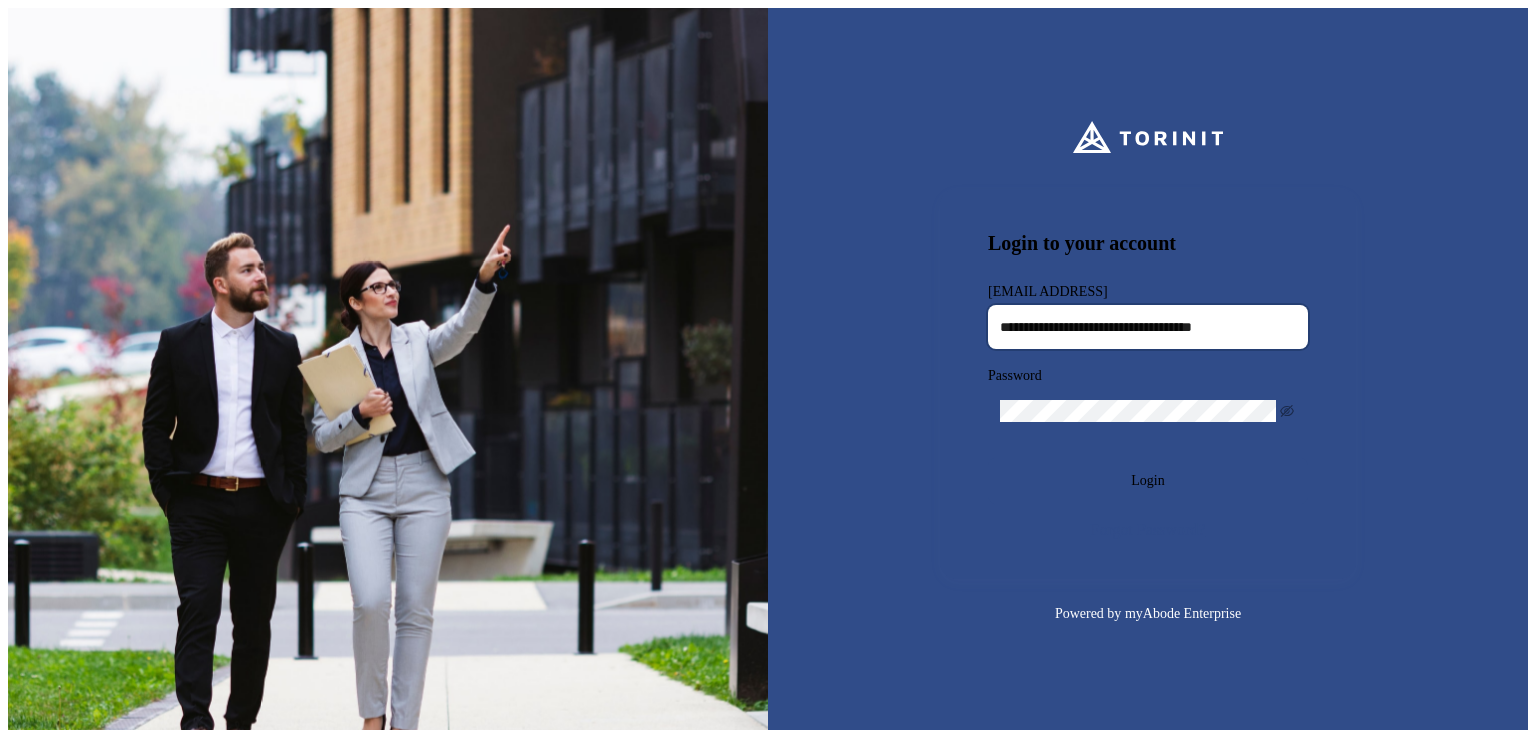 click on "**********" at bounding box center (1148, 327) 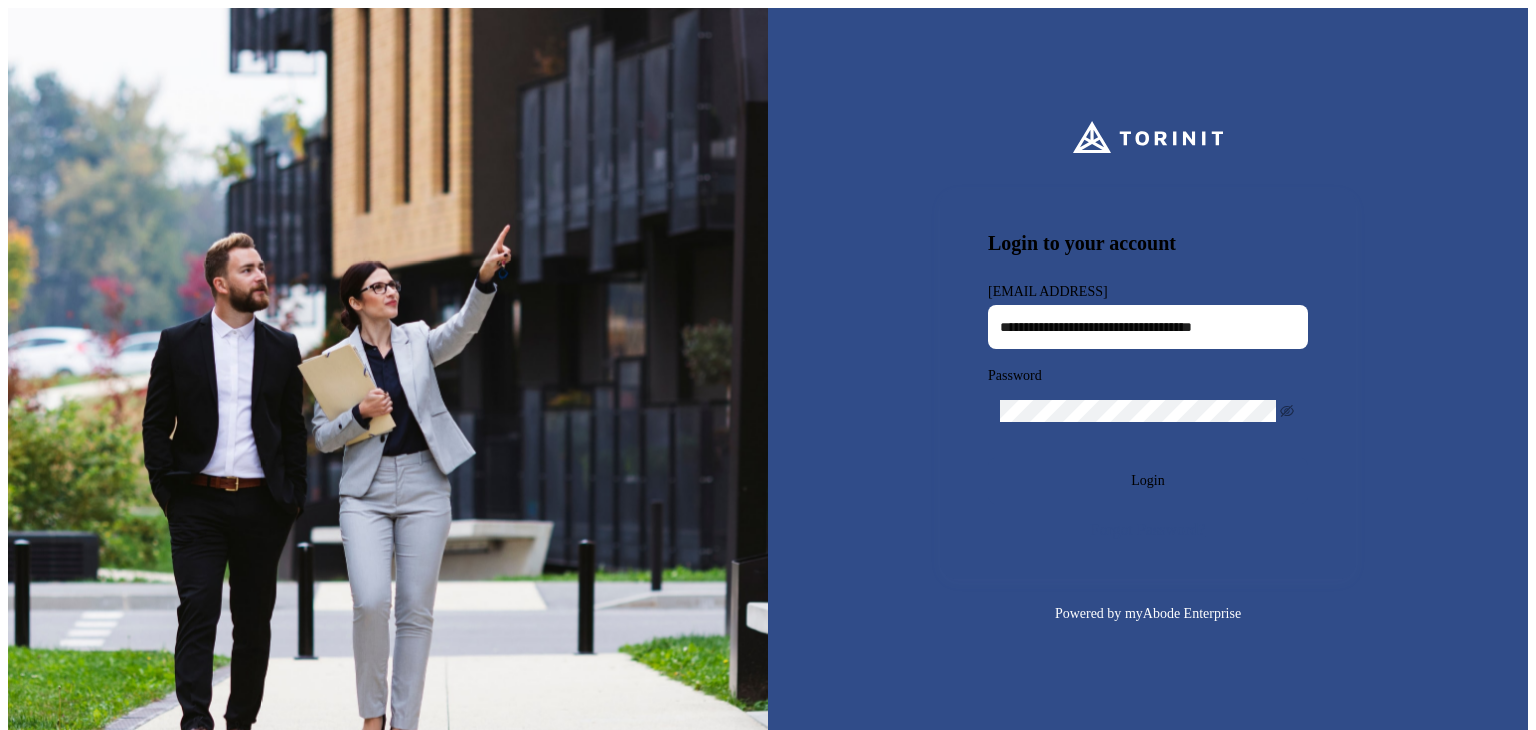 click on "**********" at bounding box center (1148, 327) 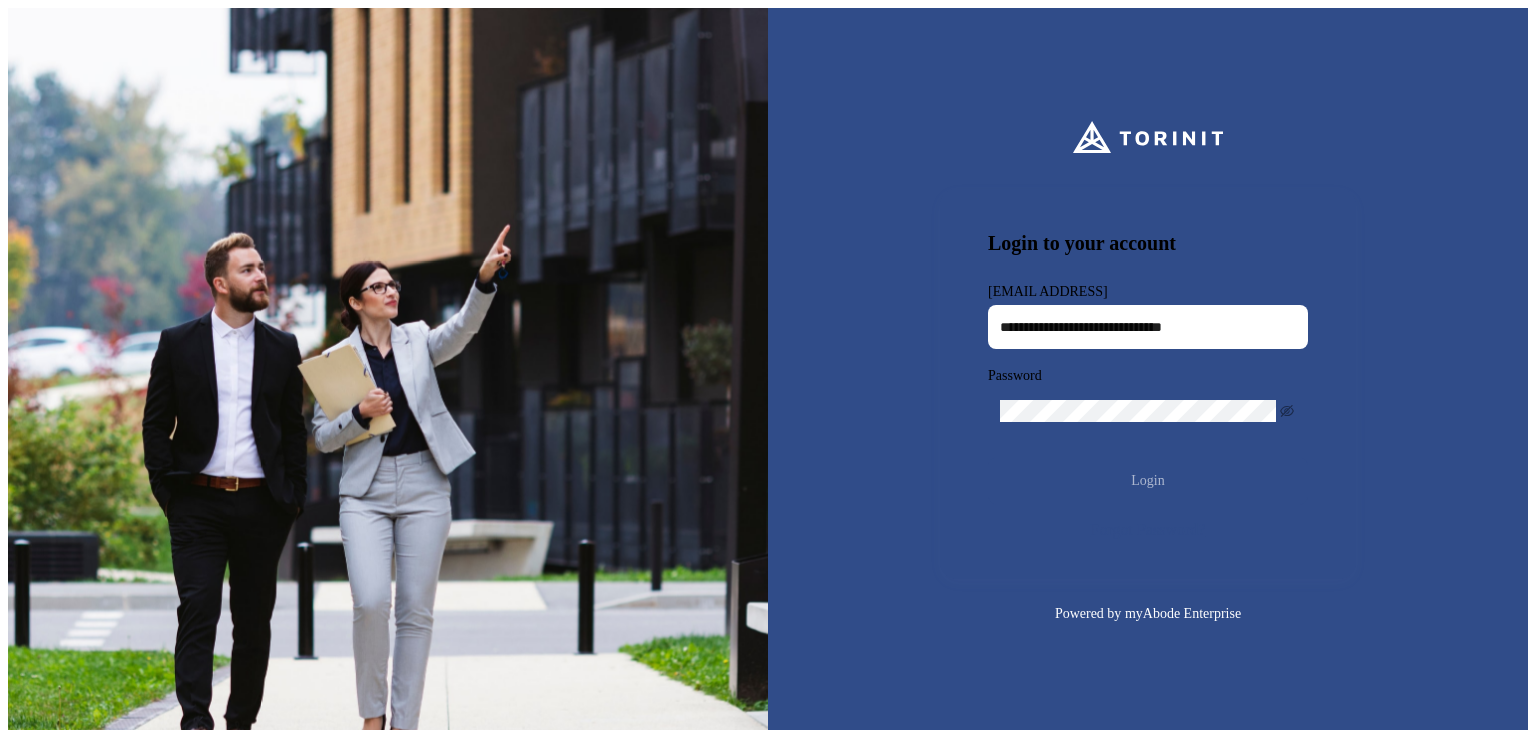 click on "Login" at bounding box center (1148, 481) 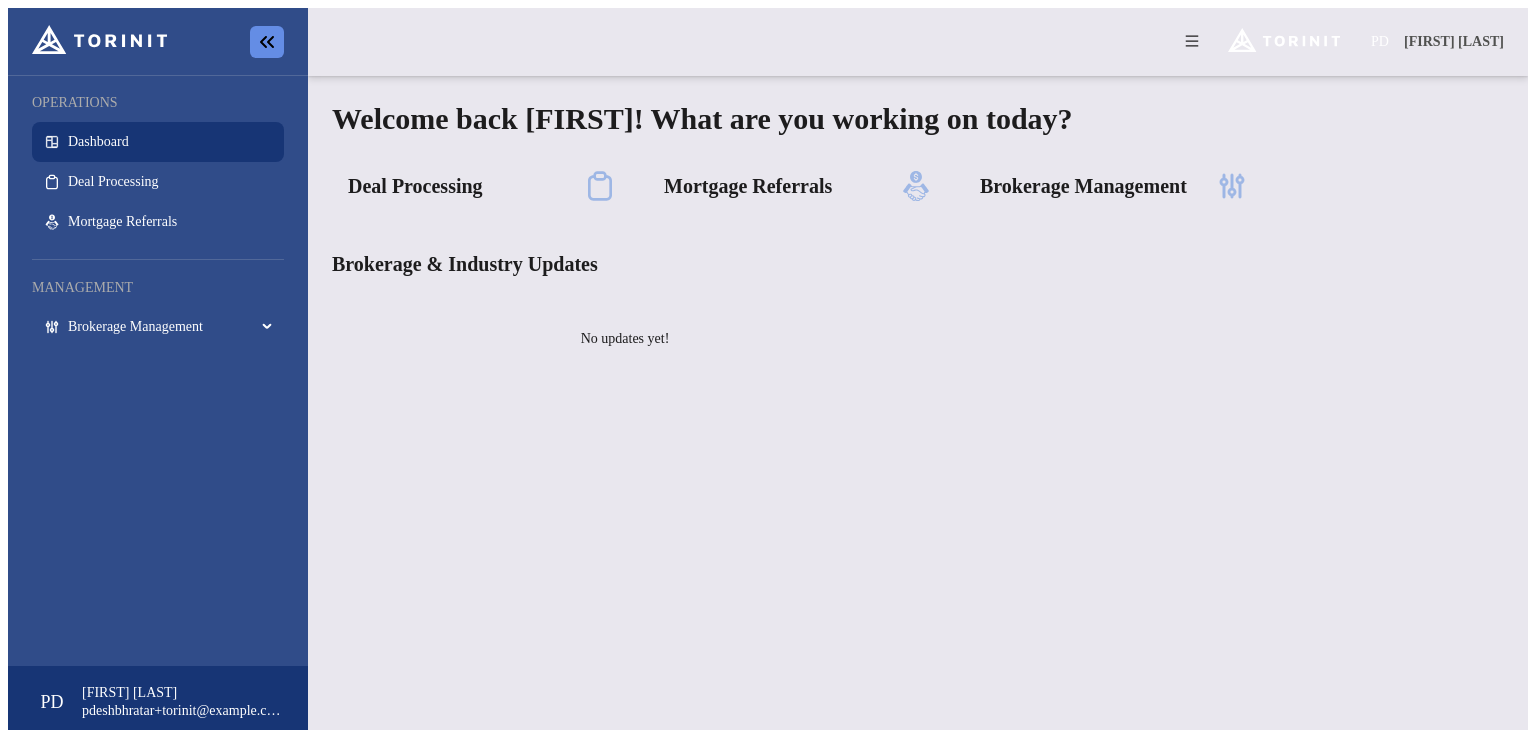click on "Brokerage Management" at bounding box center (170, 327) 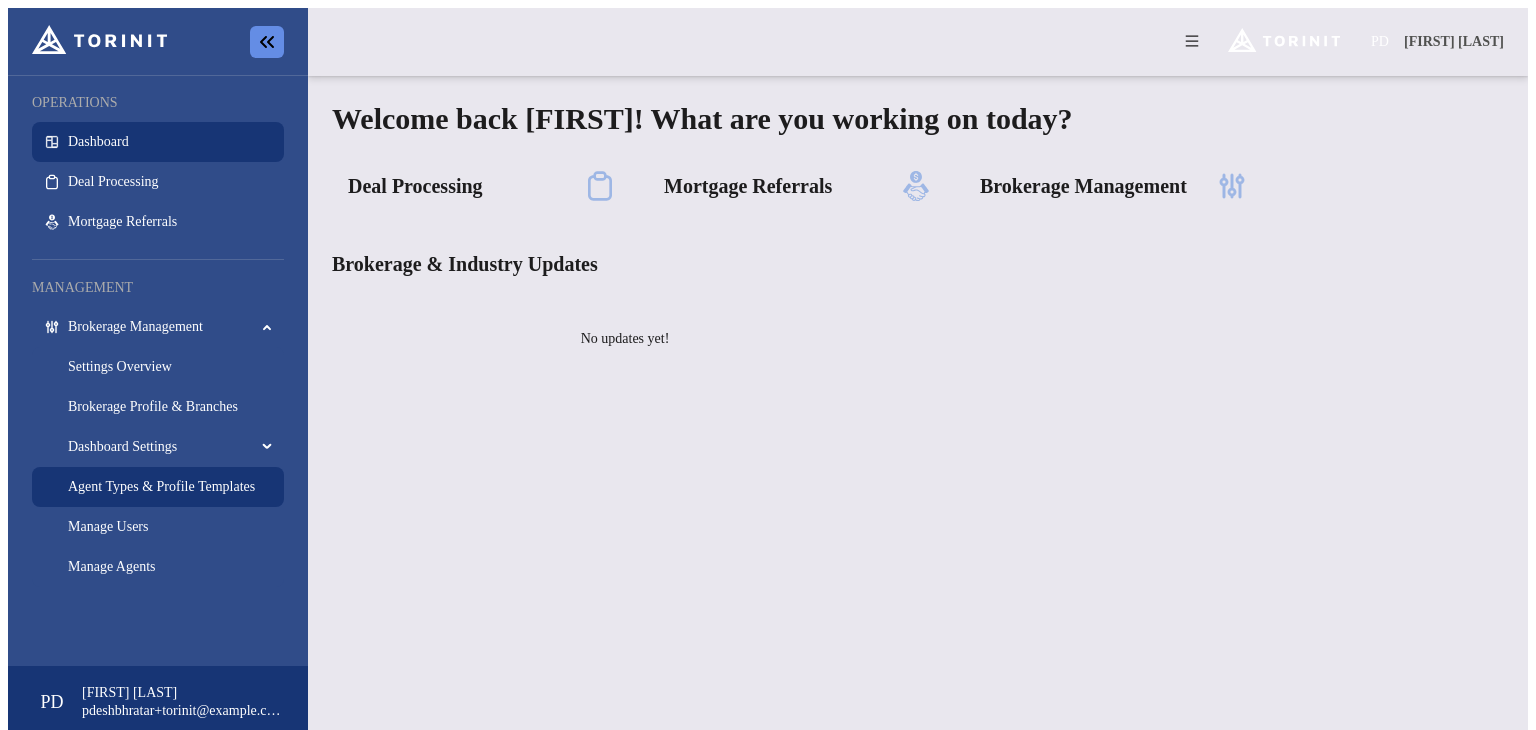 click on "Agent Types & Profile Templates" at bounding box center [161, 486] 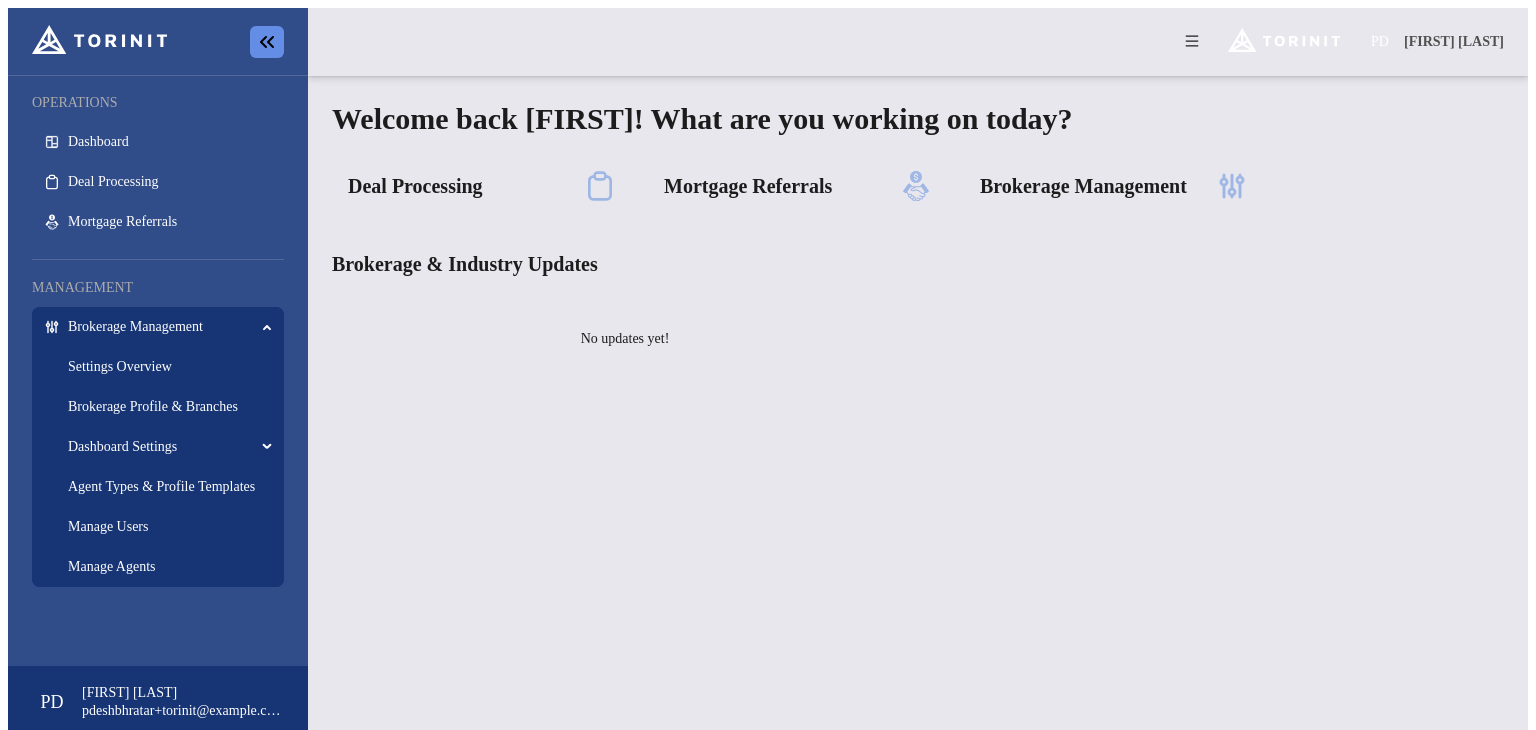 click on "Agent Types & Profile Templates" at bounding box center [161, 486] 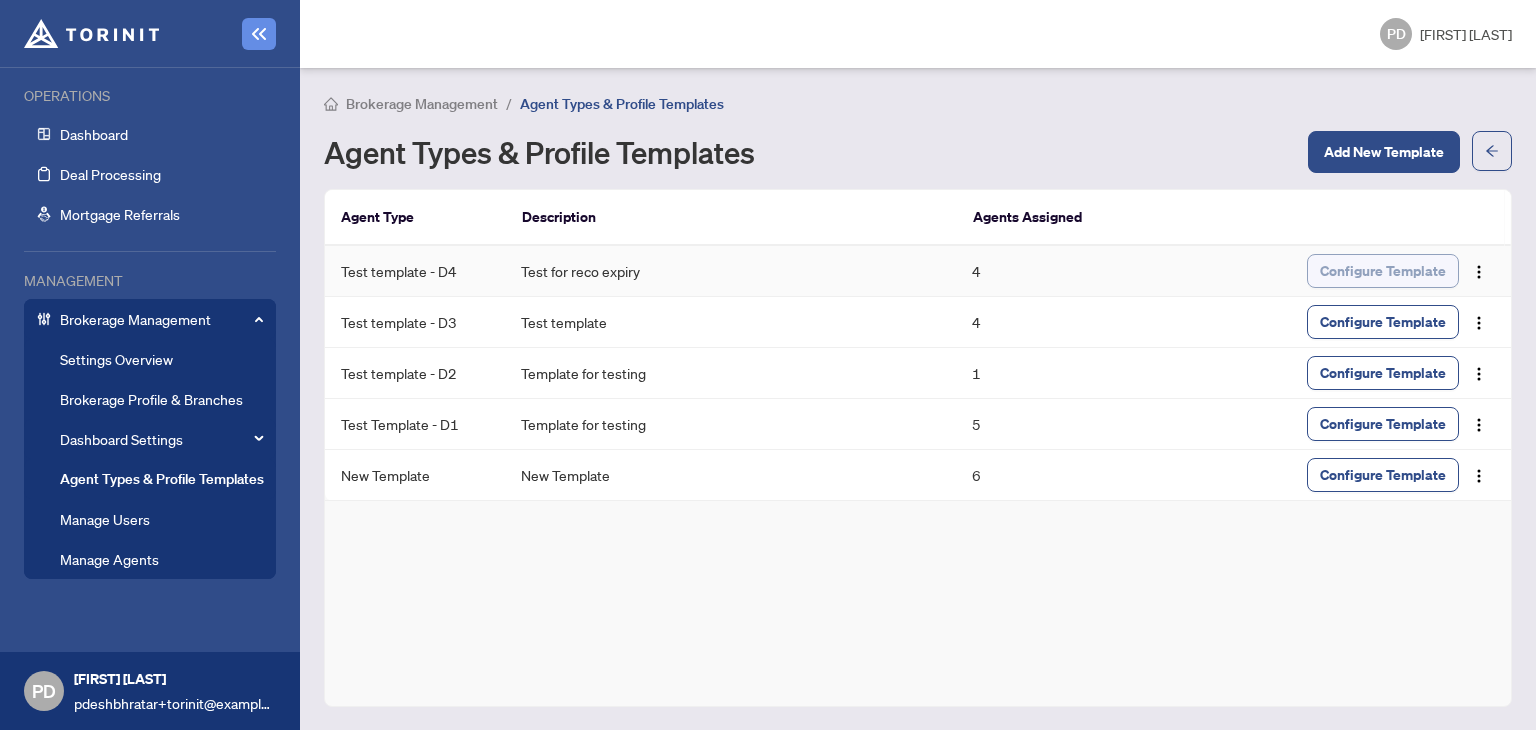 click on "Configure Template" at bounding box center (1383, 271) 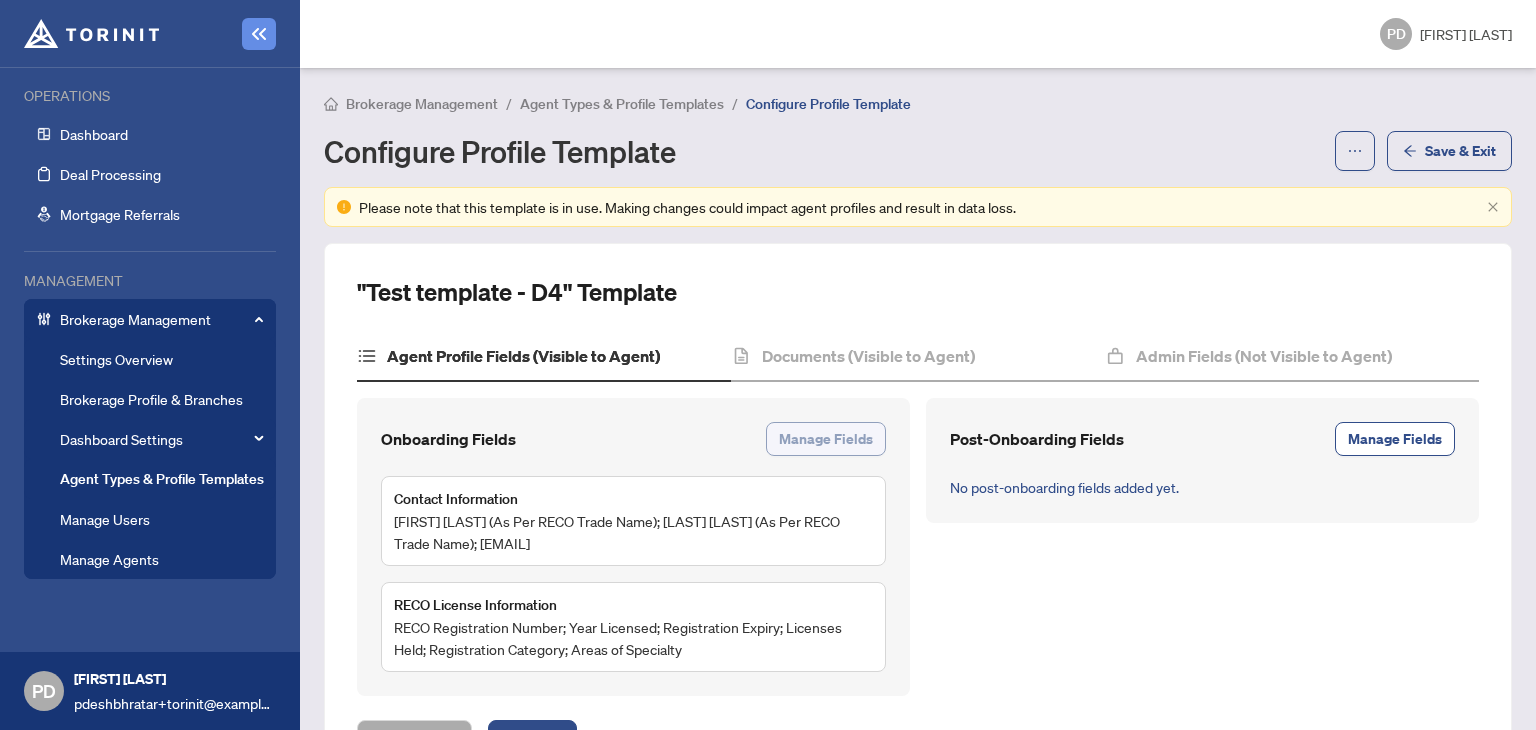 click on "Manage Fields" at bounding box center [826, 439] 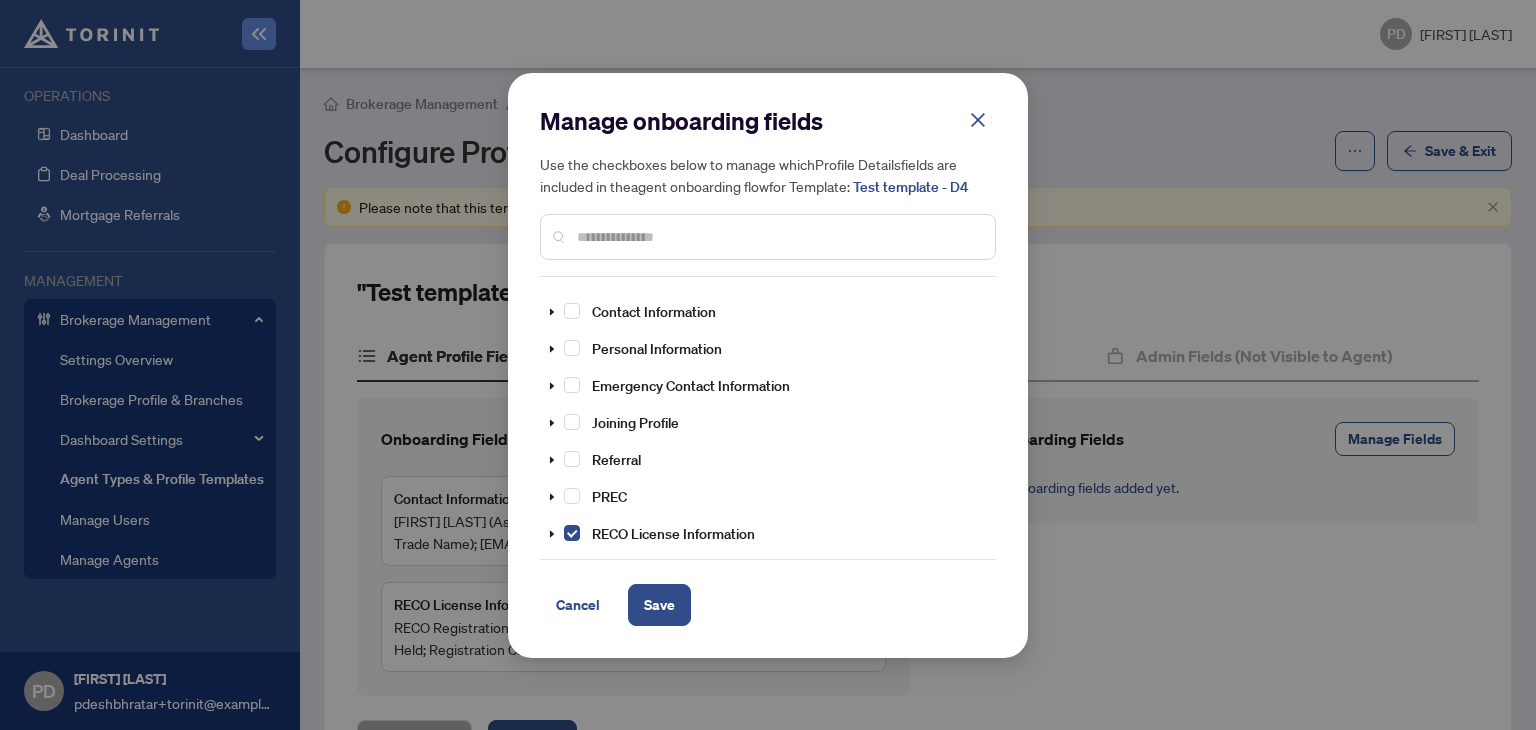 click on "Manage onboarding fields Use the checkboxes below to manage which  Profile Details  fields are included in the  agent onboarding flow  for Template:   Test template - D4     Contact Information Personal Information Emergency Contact Information Joining Profile Referral PREC RECO License Information Board Membership Declarations Getting to Know You Vehicle Description Billing Notes Agent Status Change Termination Information Cancel Save" at bounding box center [768, 365] 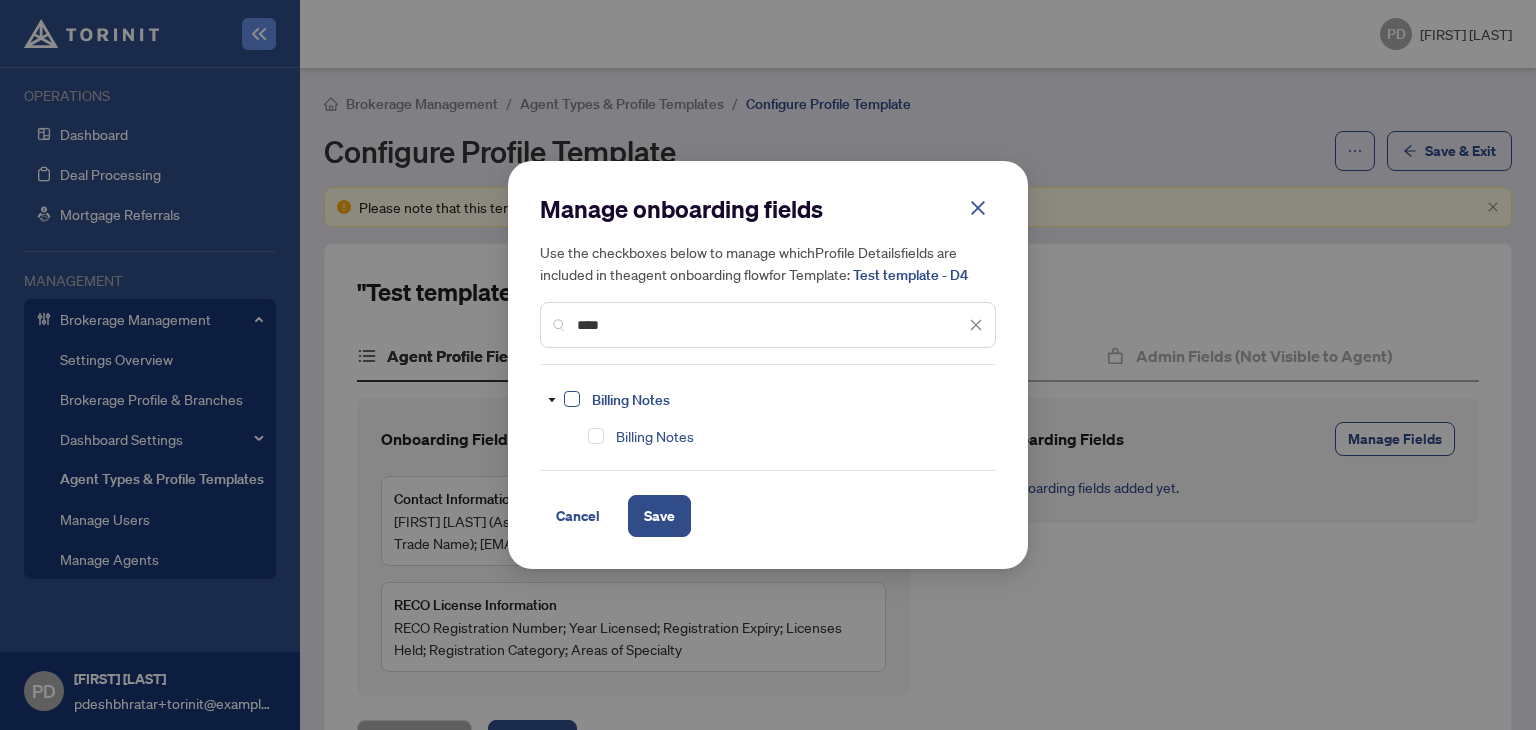 click at bounding box center [572, 399] 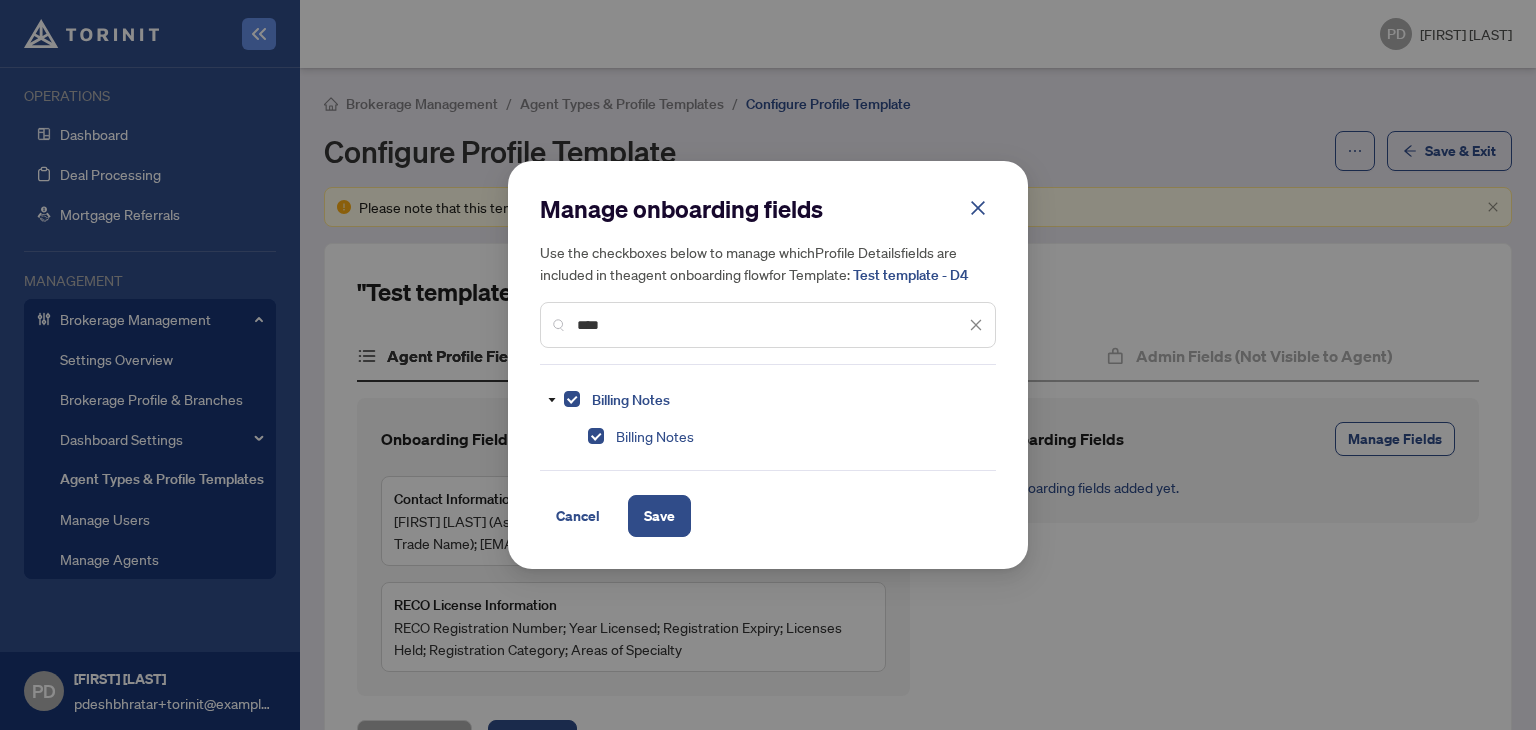 click on "**********" at bounding box center (771, 325) 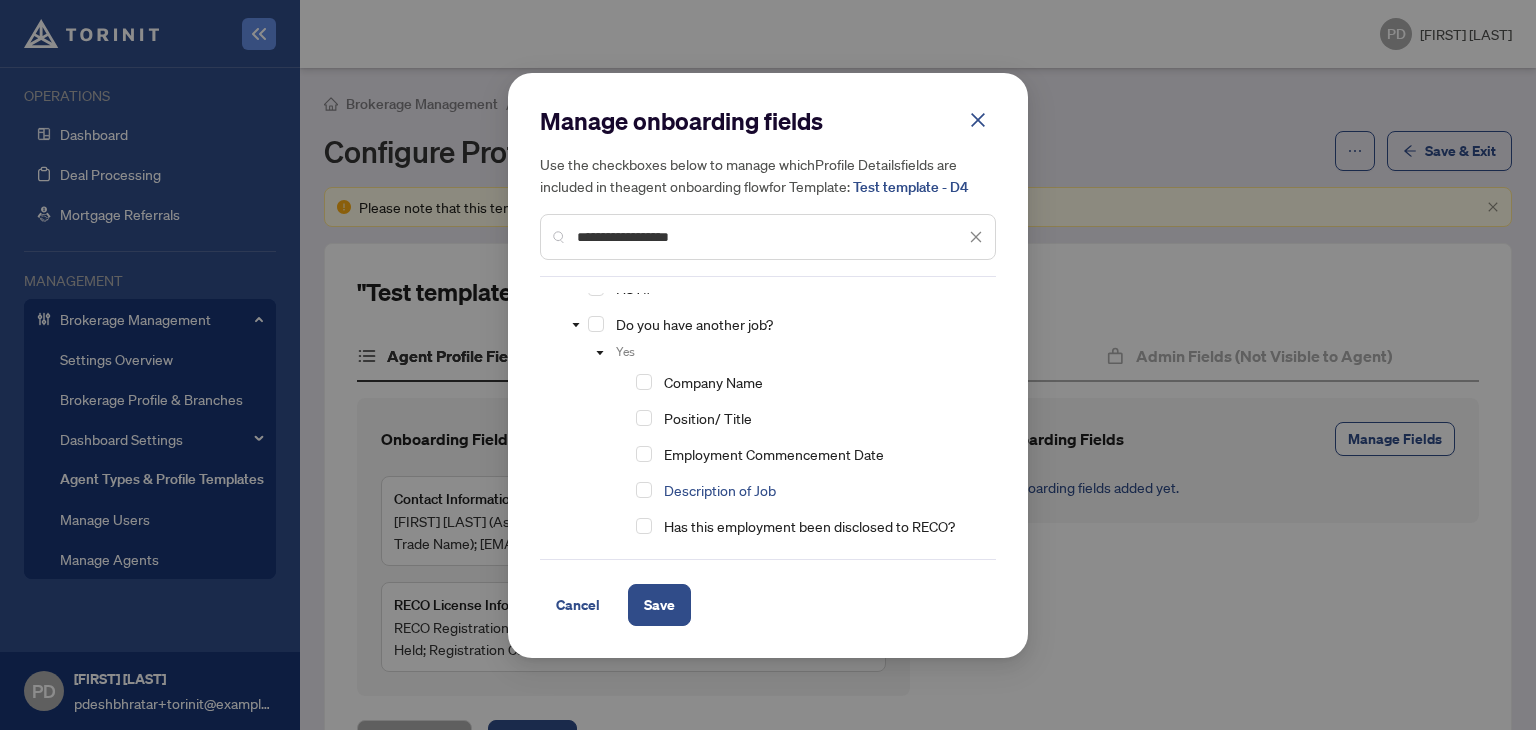 scroll, scrollTop: 244, scrollLeft: 0, axis: vertical 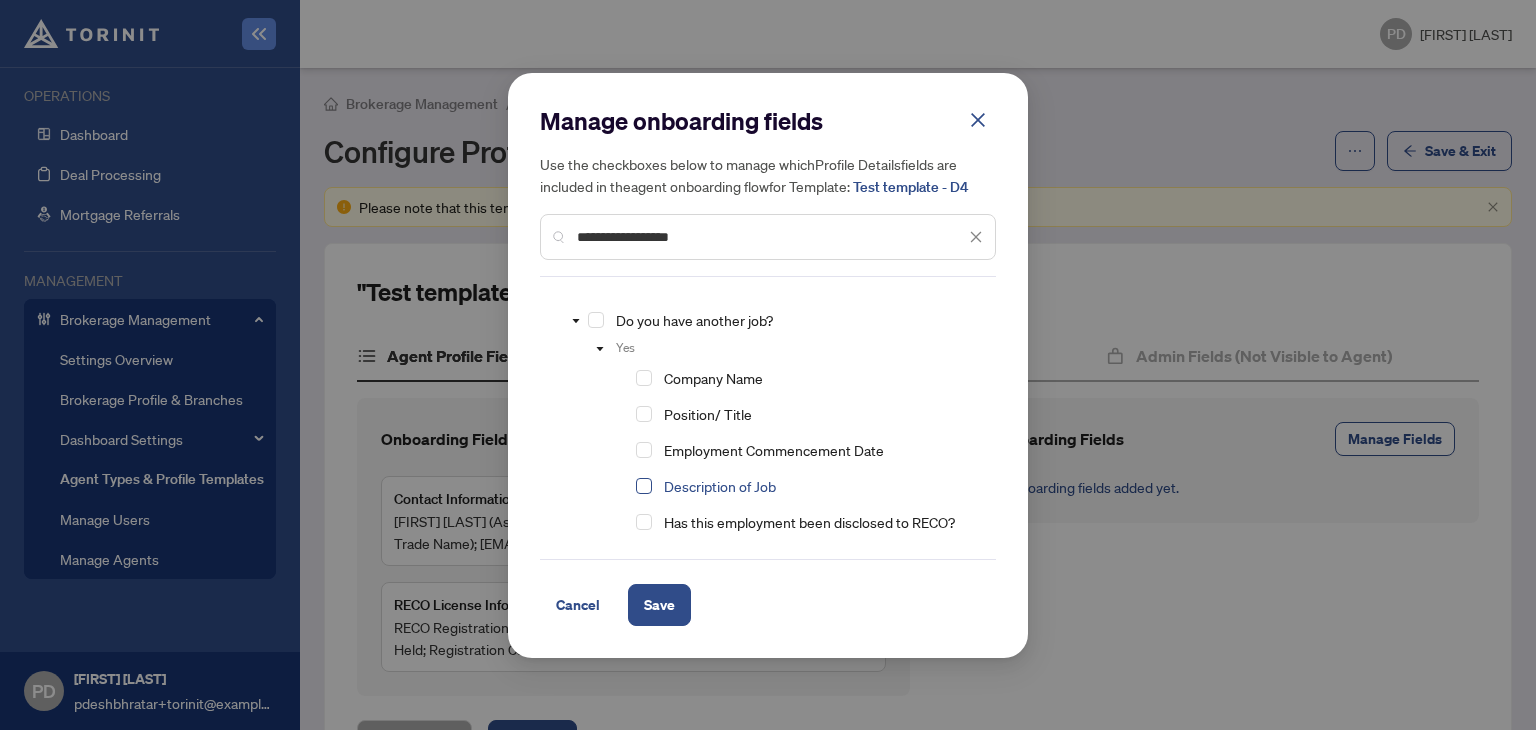 type on "**********" 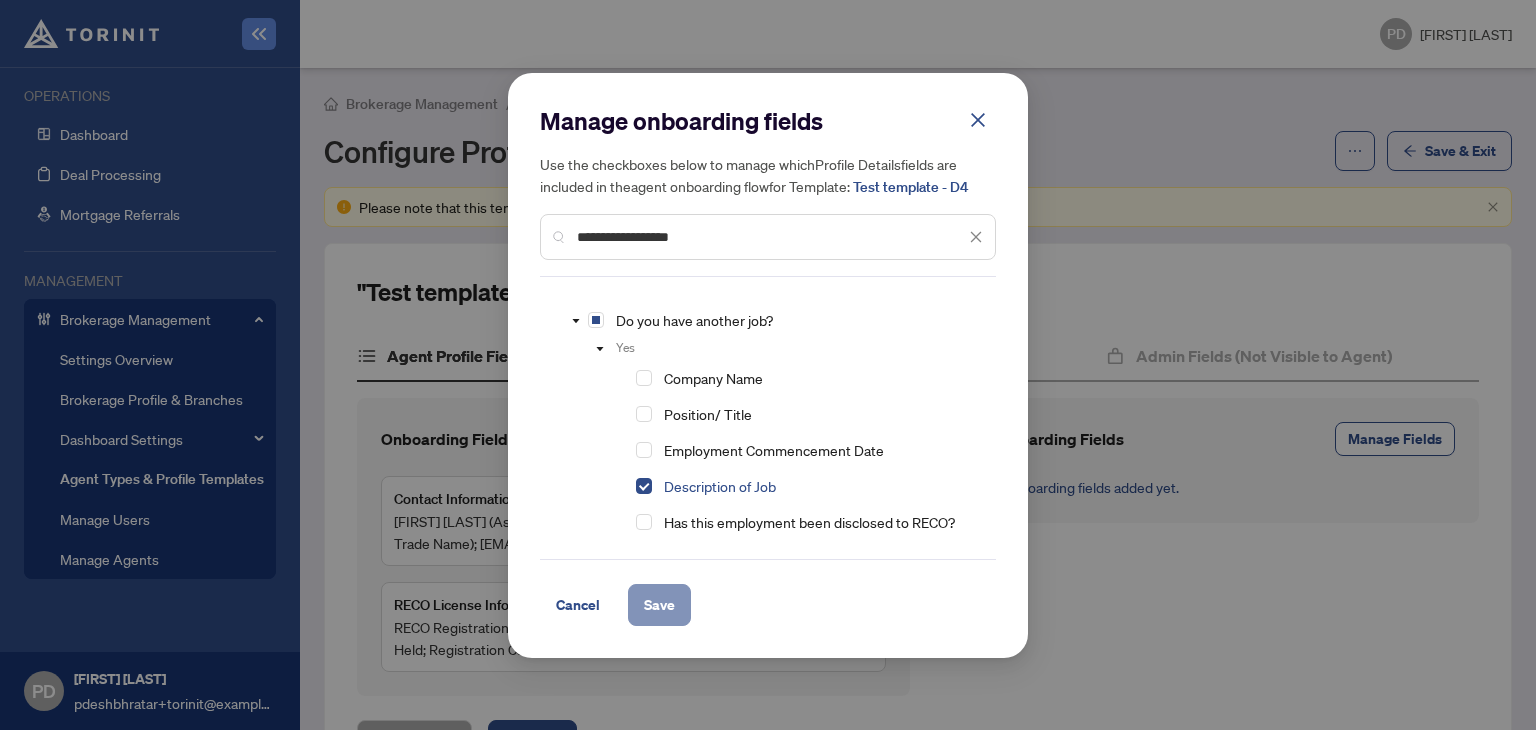 click on "Save" at bounding box center (659, 605) 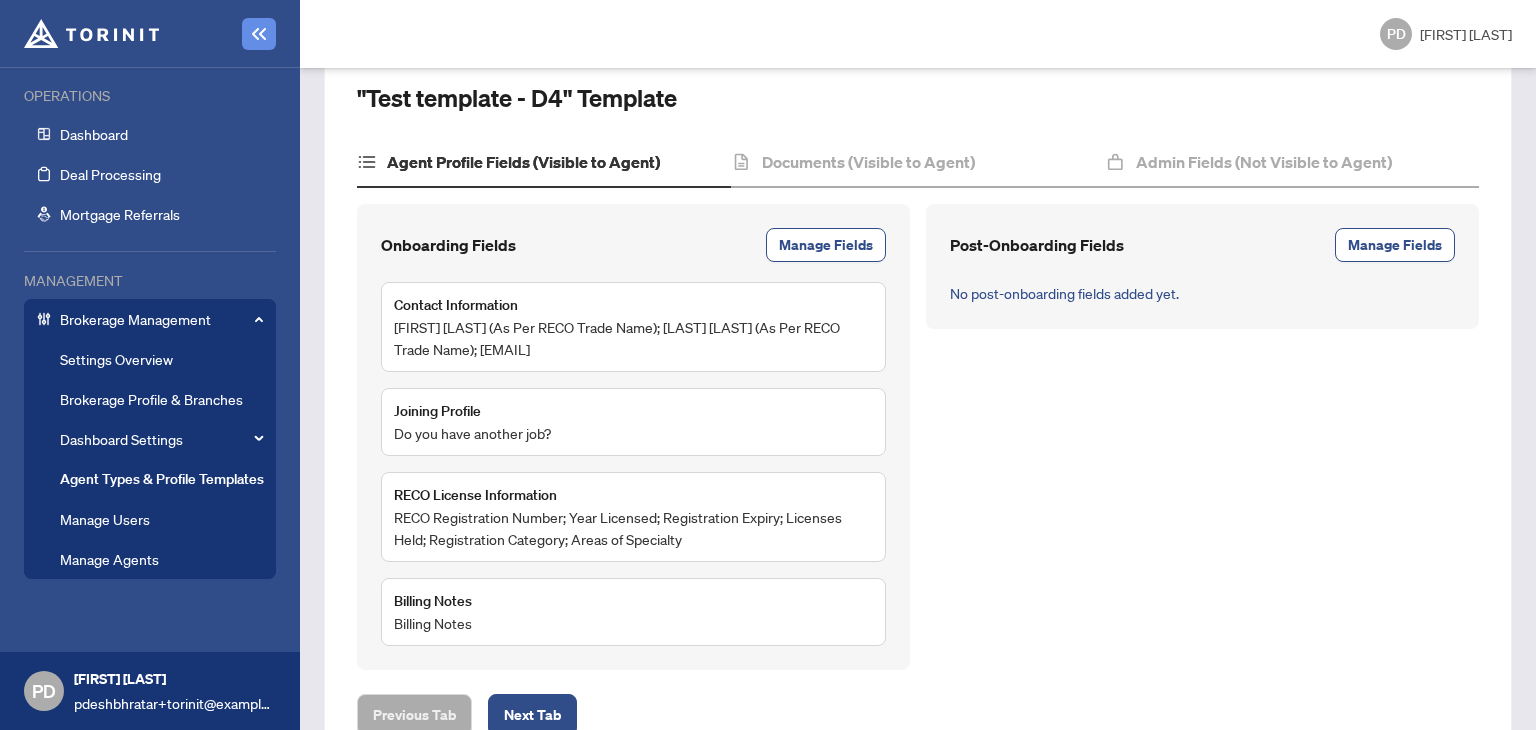 scroll, scrollTop: 199, scrollLeft: 0, axis: vertical 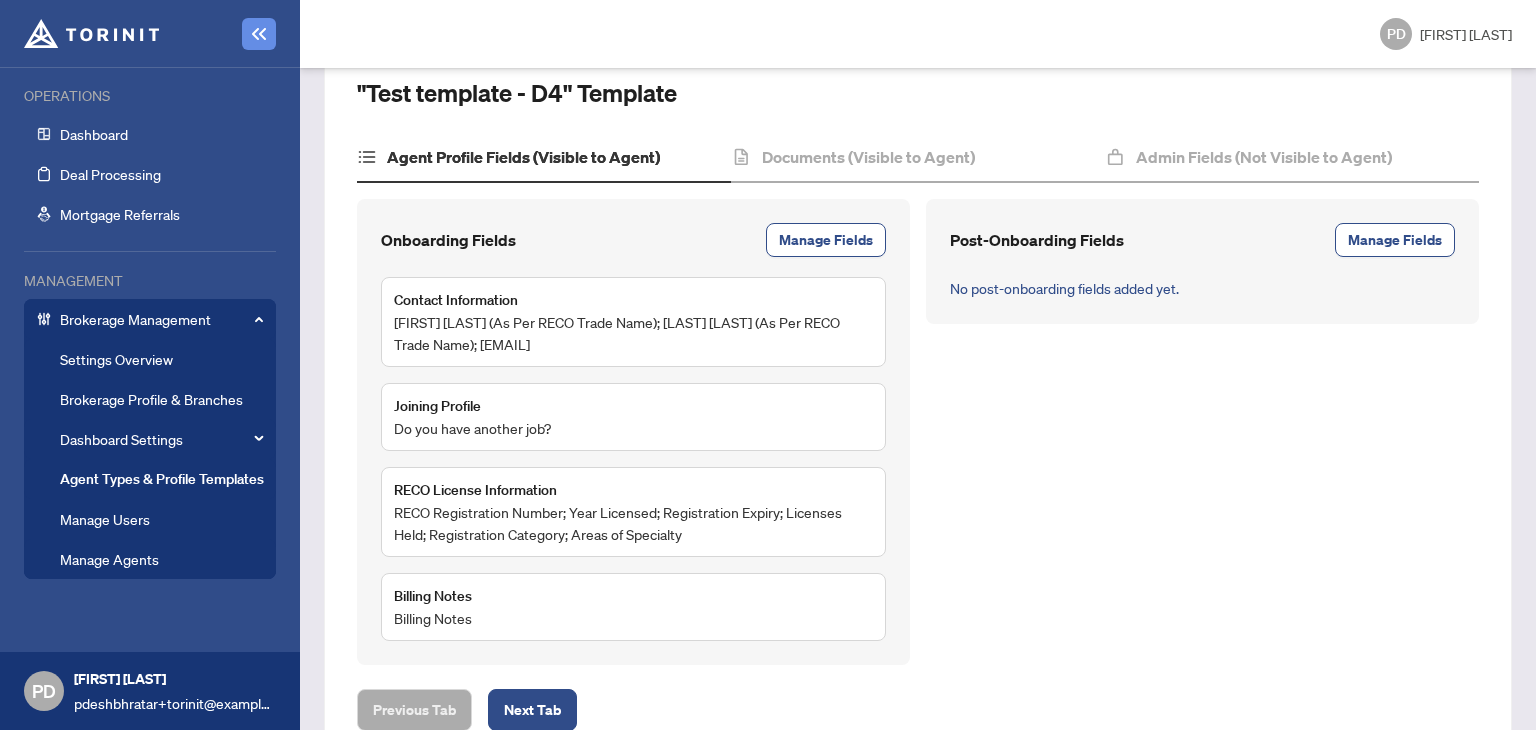 click on "Manage Agents" at bounding box center [109, 559] 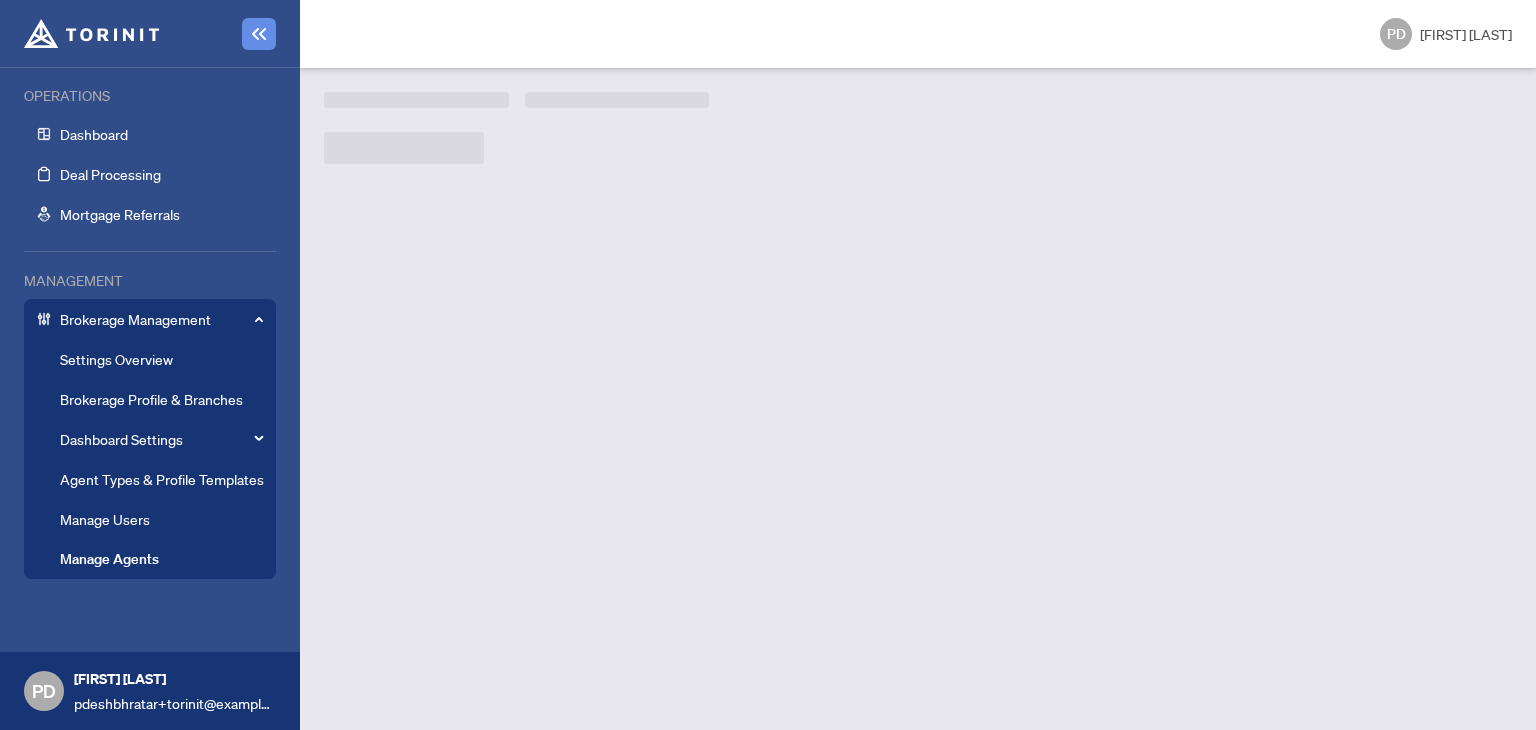 scroll, scrollTop: 0, scrollLeft: 0, axis: both 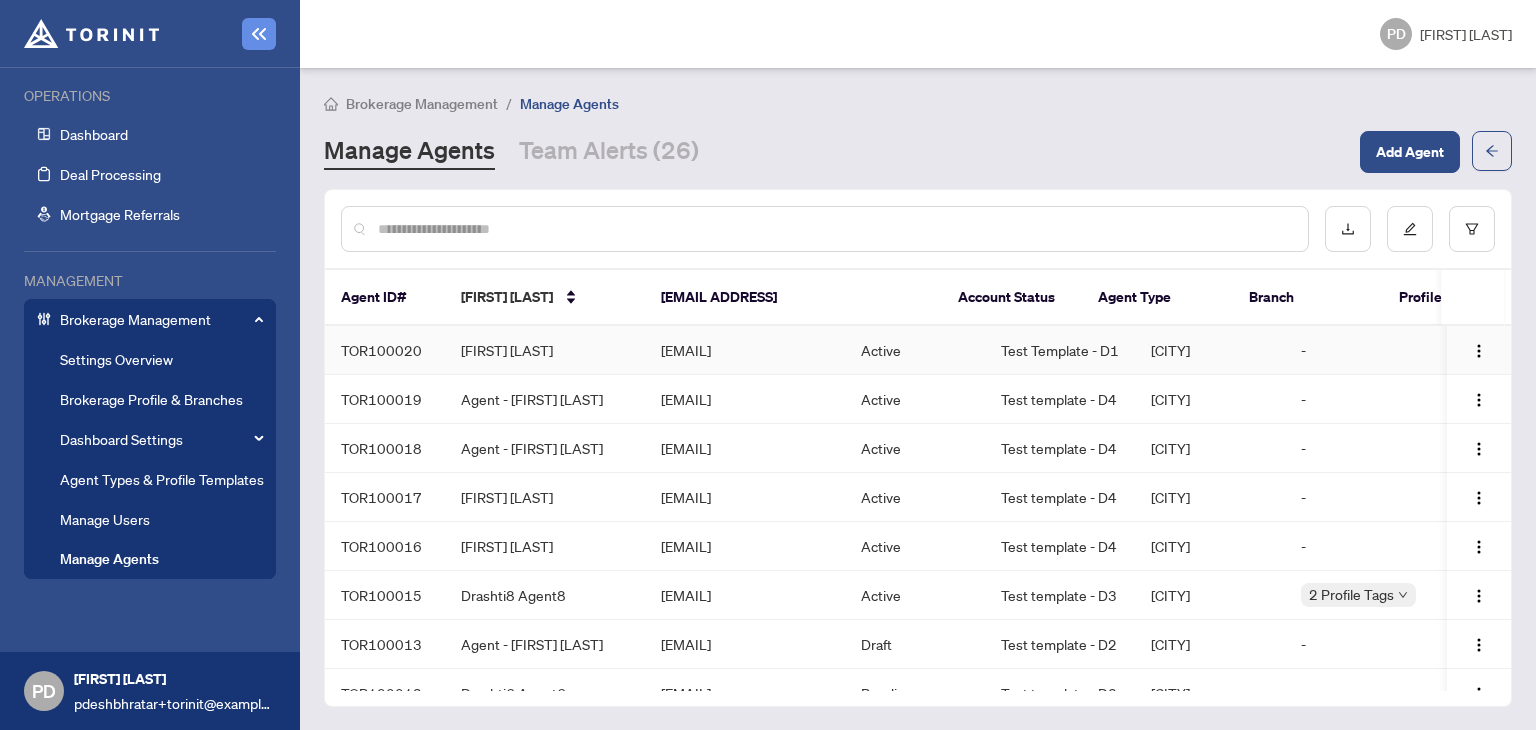 click on "[EMAIL]" at bounding box center [745, 350] 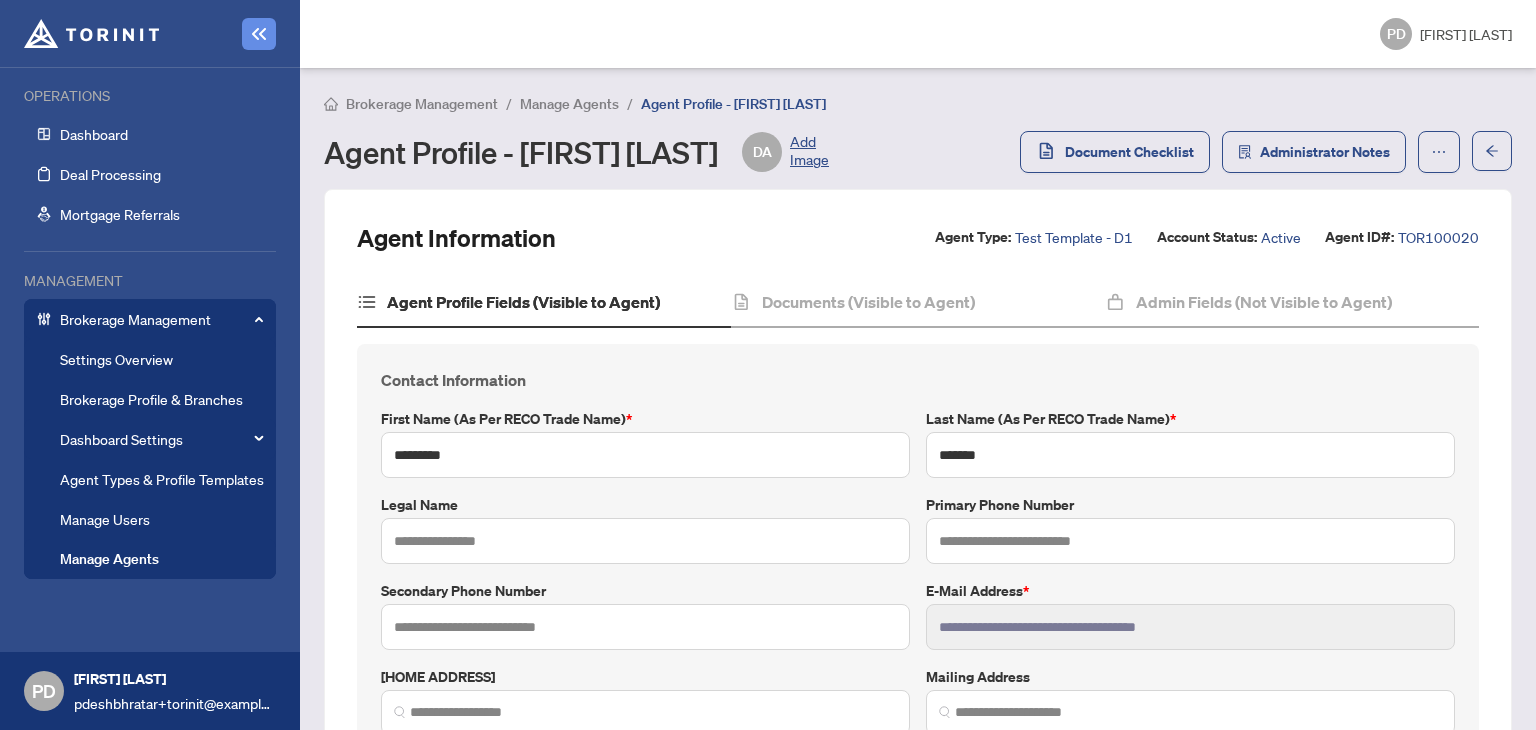 click on "Manage Agents" at bounding box center (109, 559) 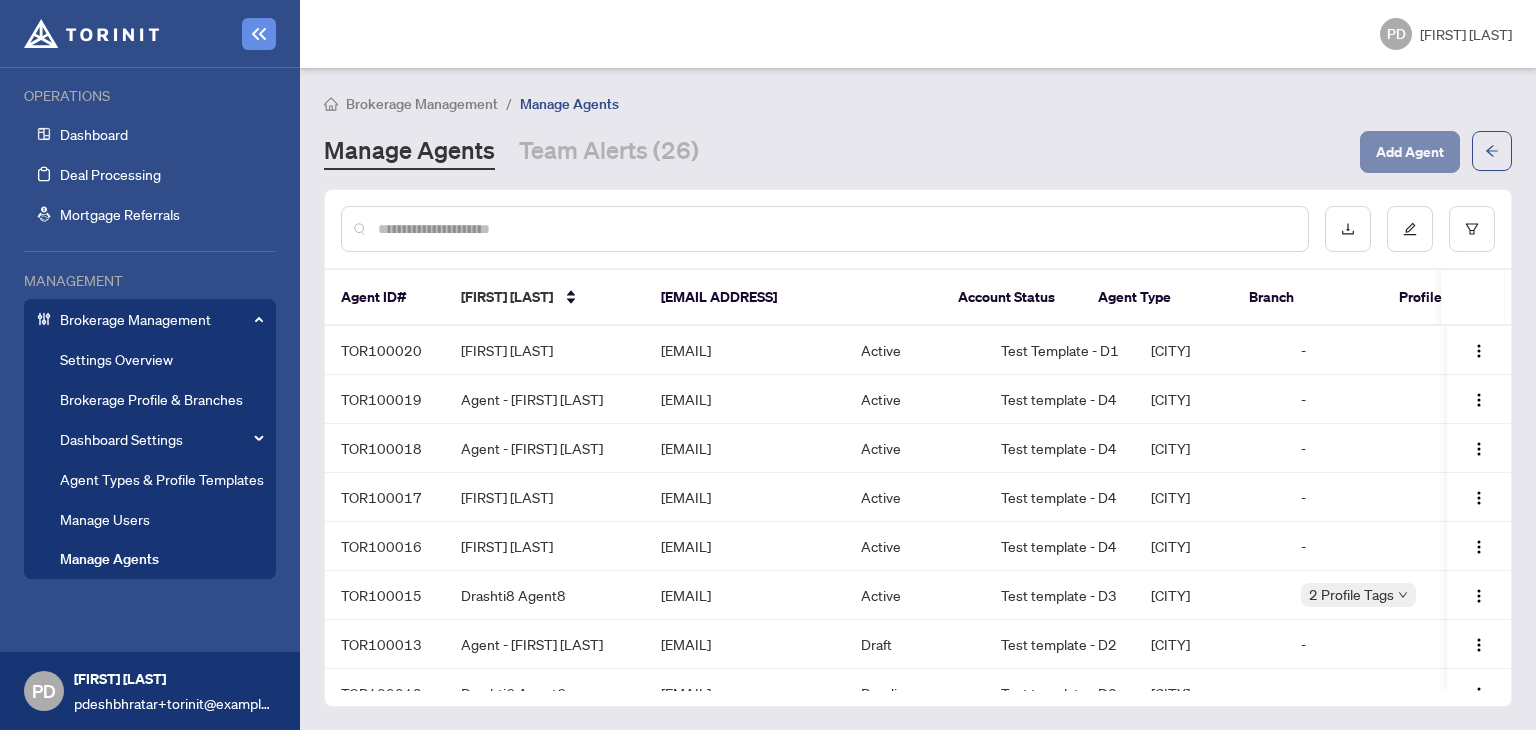 click on "Add Agent" at bounding box center [1410, 152] 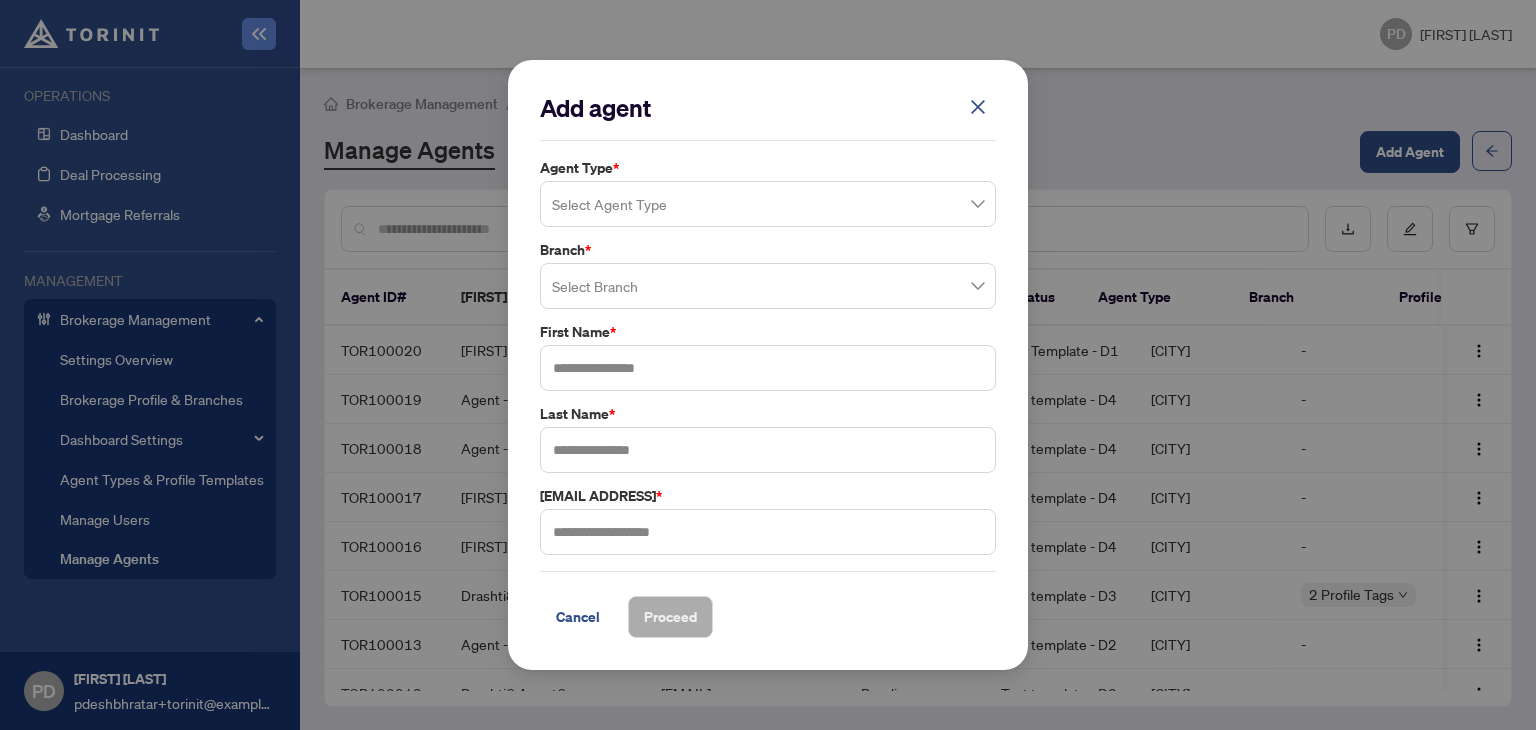 click at bounding box center [768, 204] 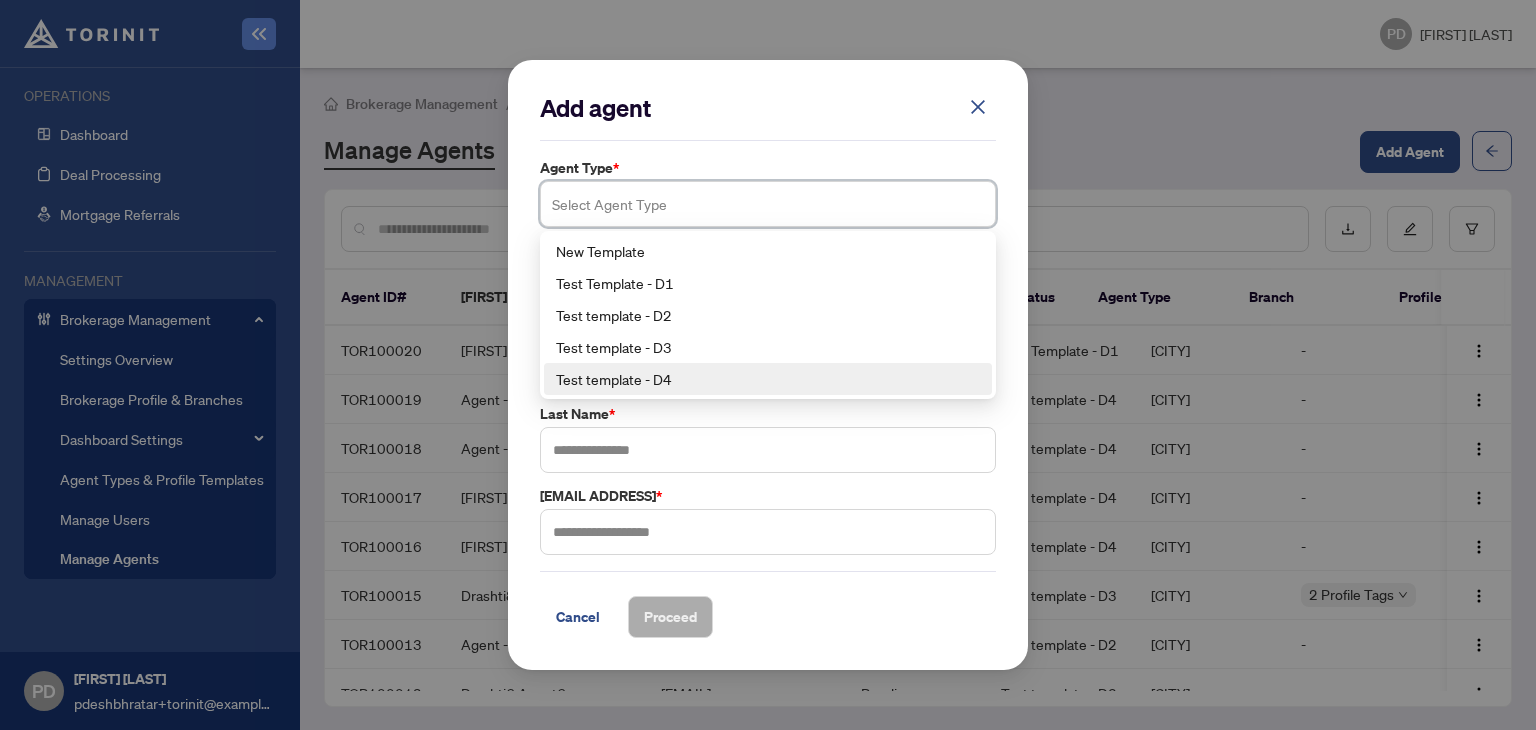 click on "Test template - D4" at bounding box center (768, 379) 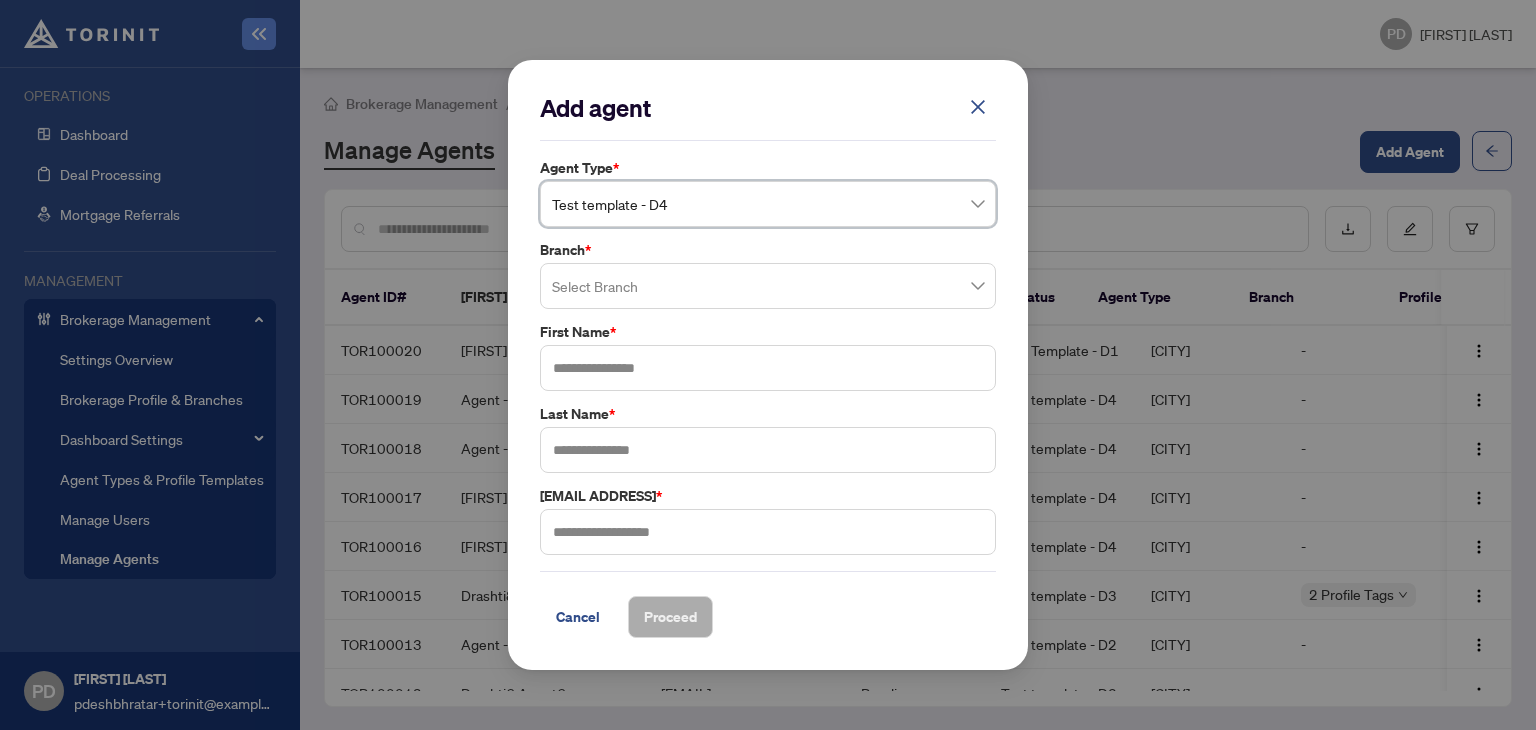 click at bounding box center (768, 286) 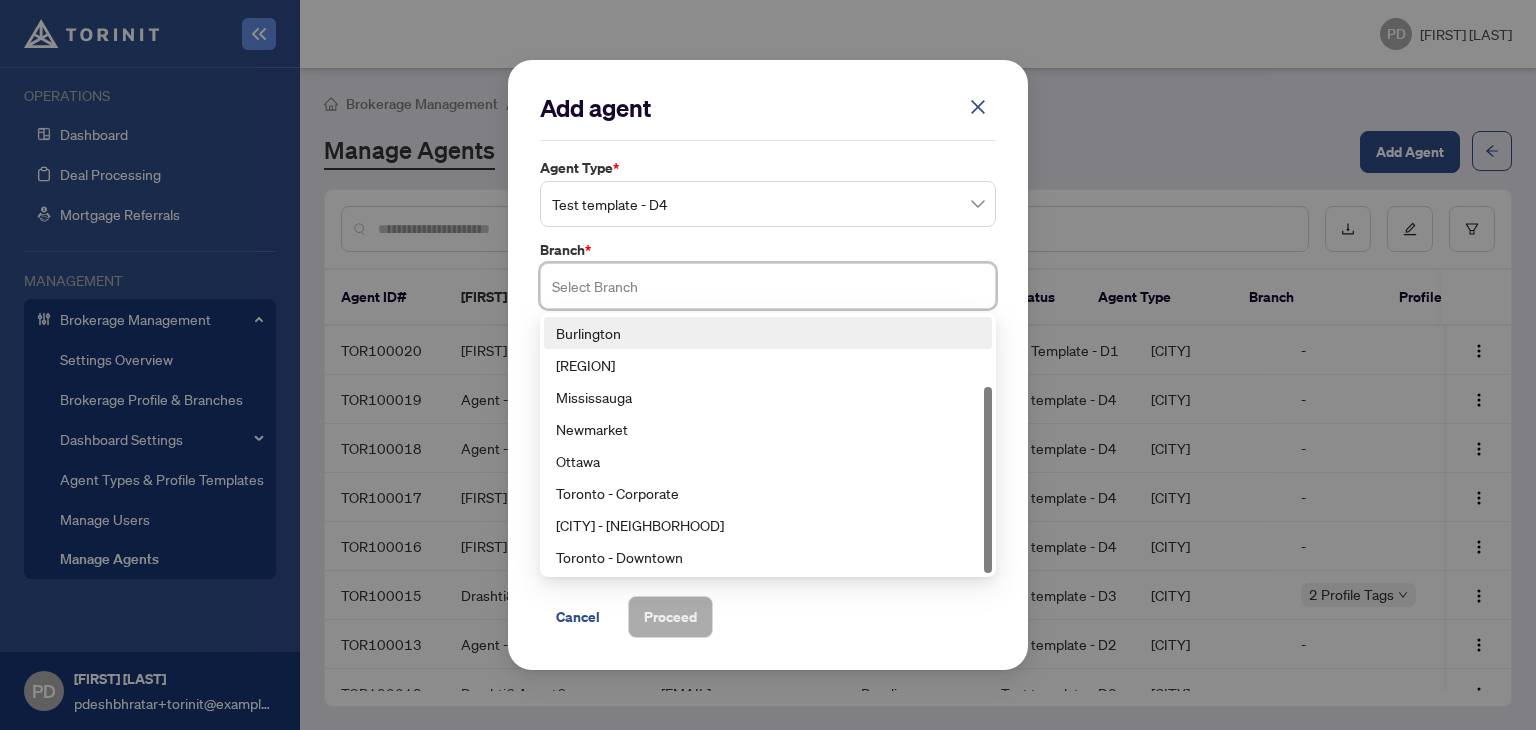 scroll, scrollTop: 0, scrollLeft: 0, axis: both 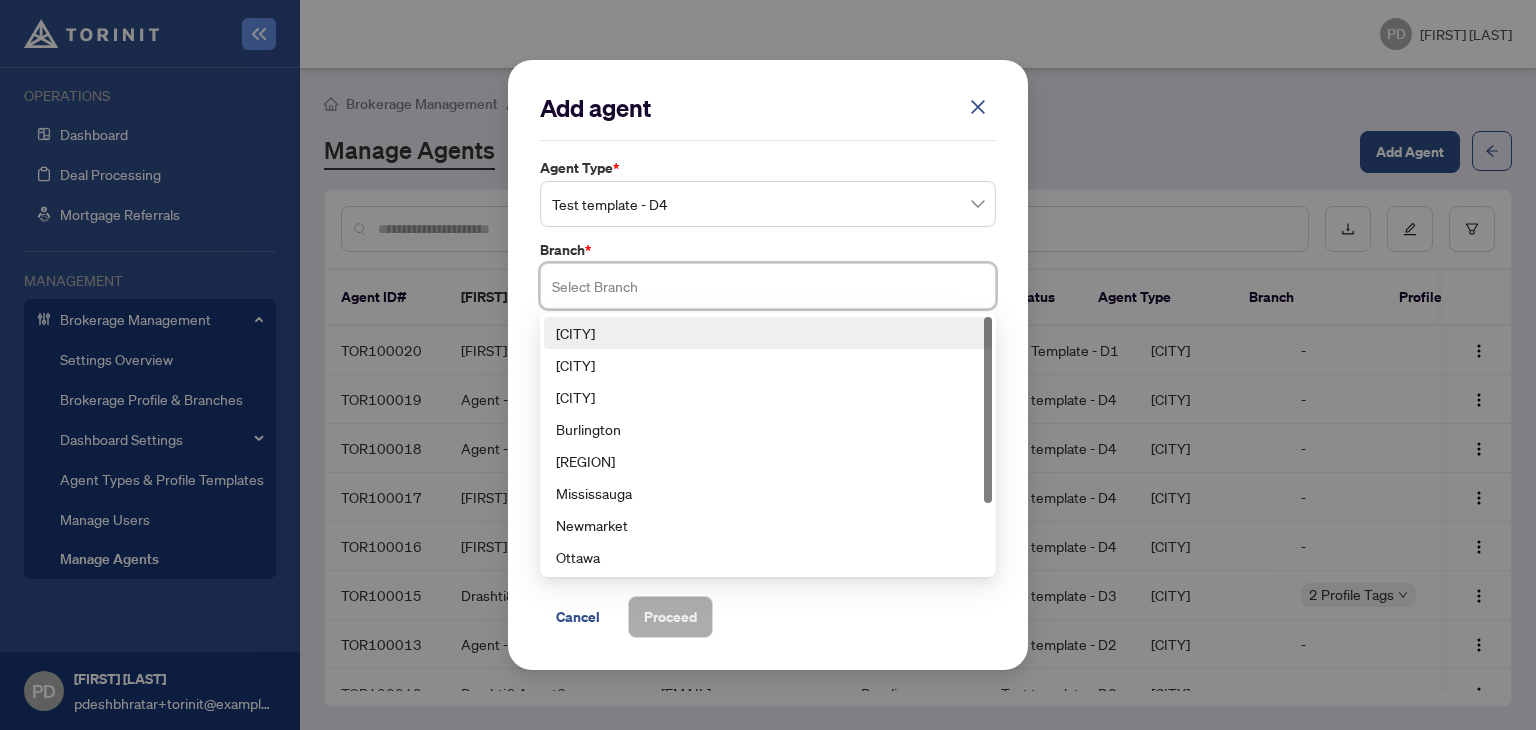 click on "[CITY]" at bounding box center (768, 333) 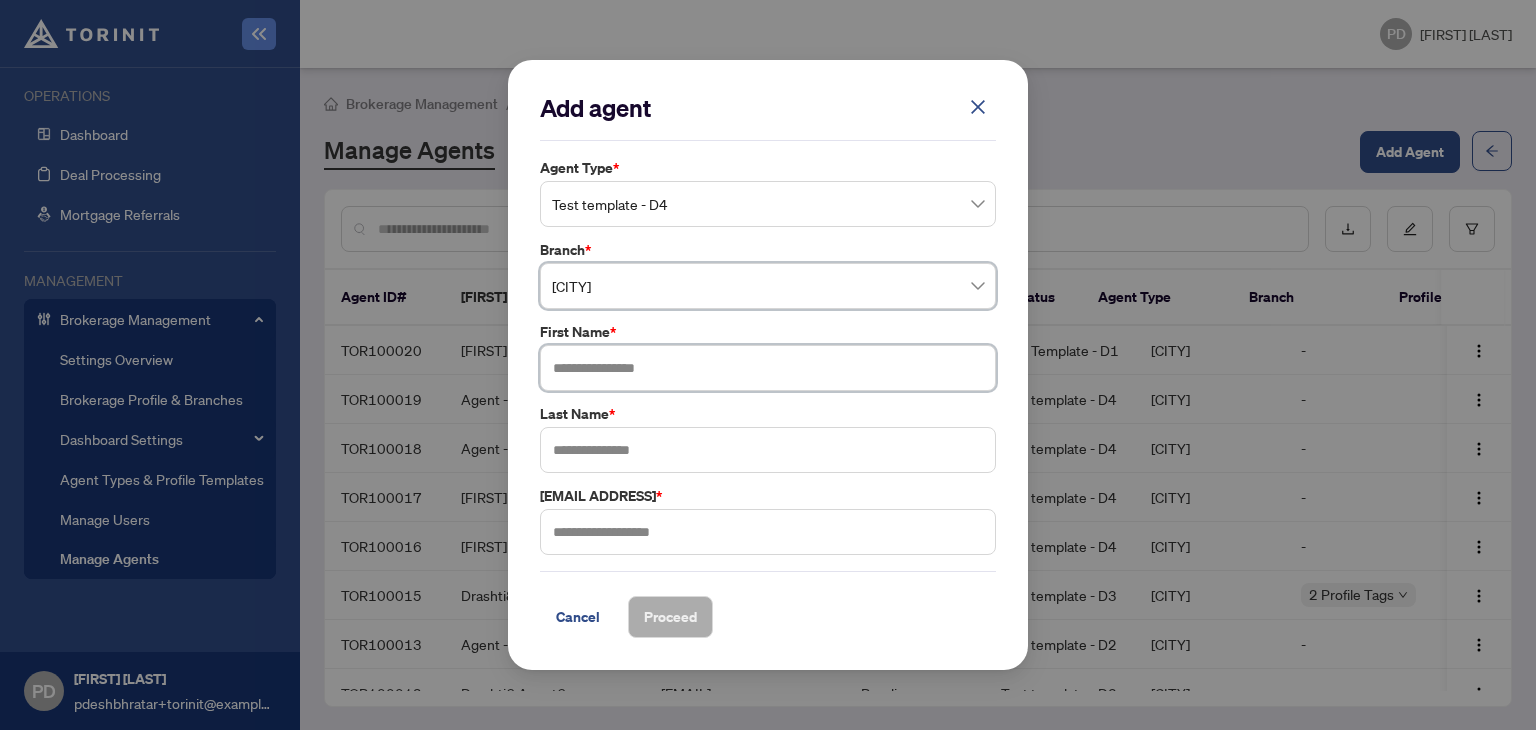 click at bounding box center [768, 368] 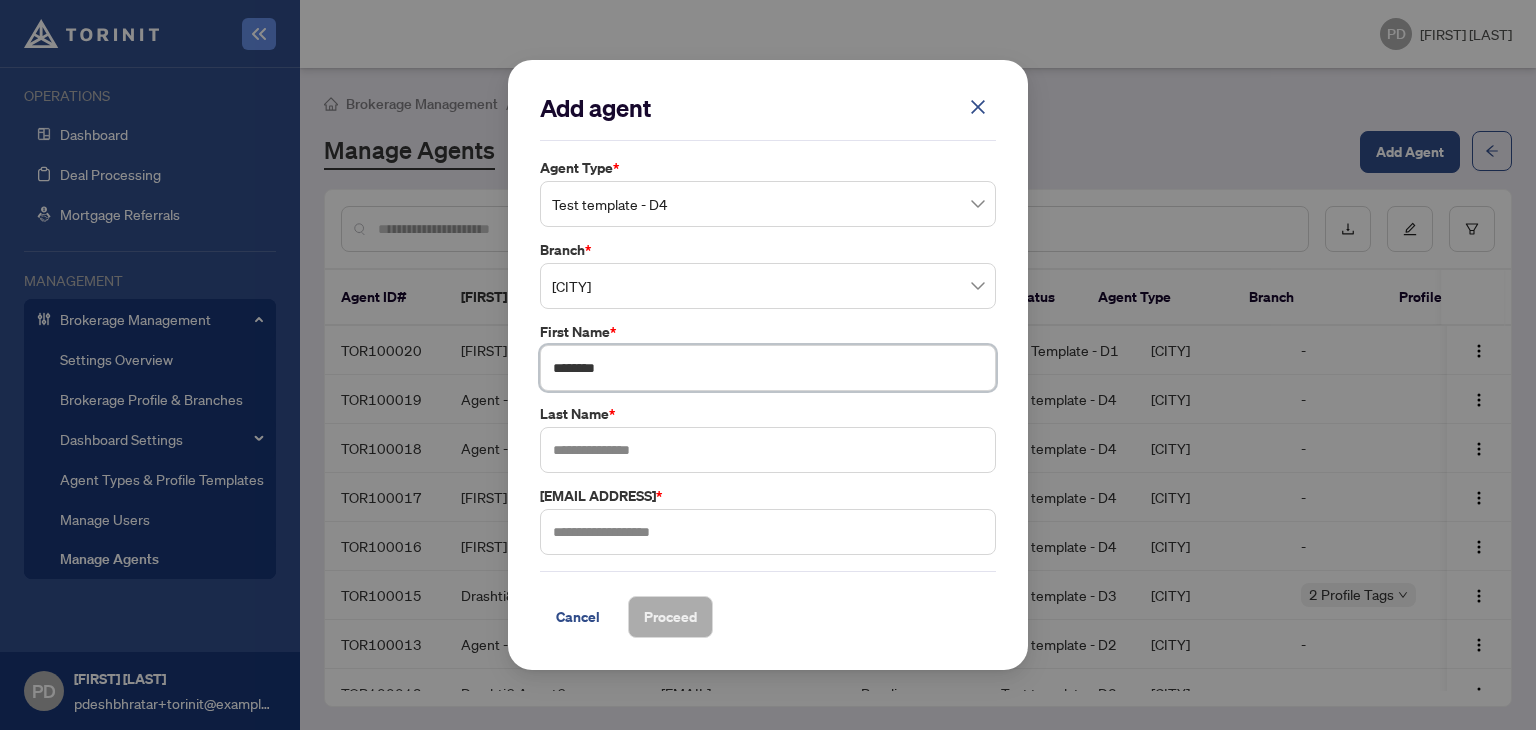 type on "*******" 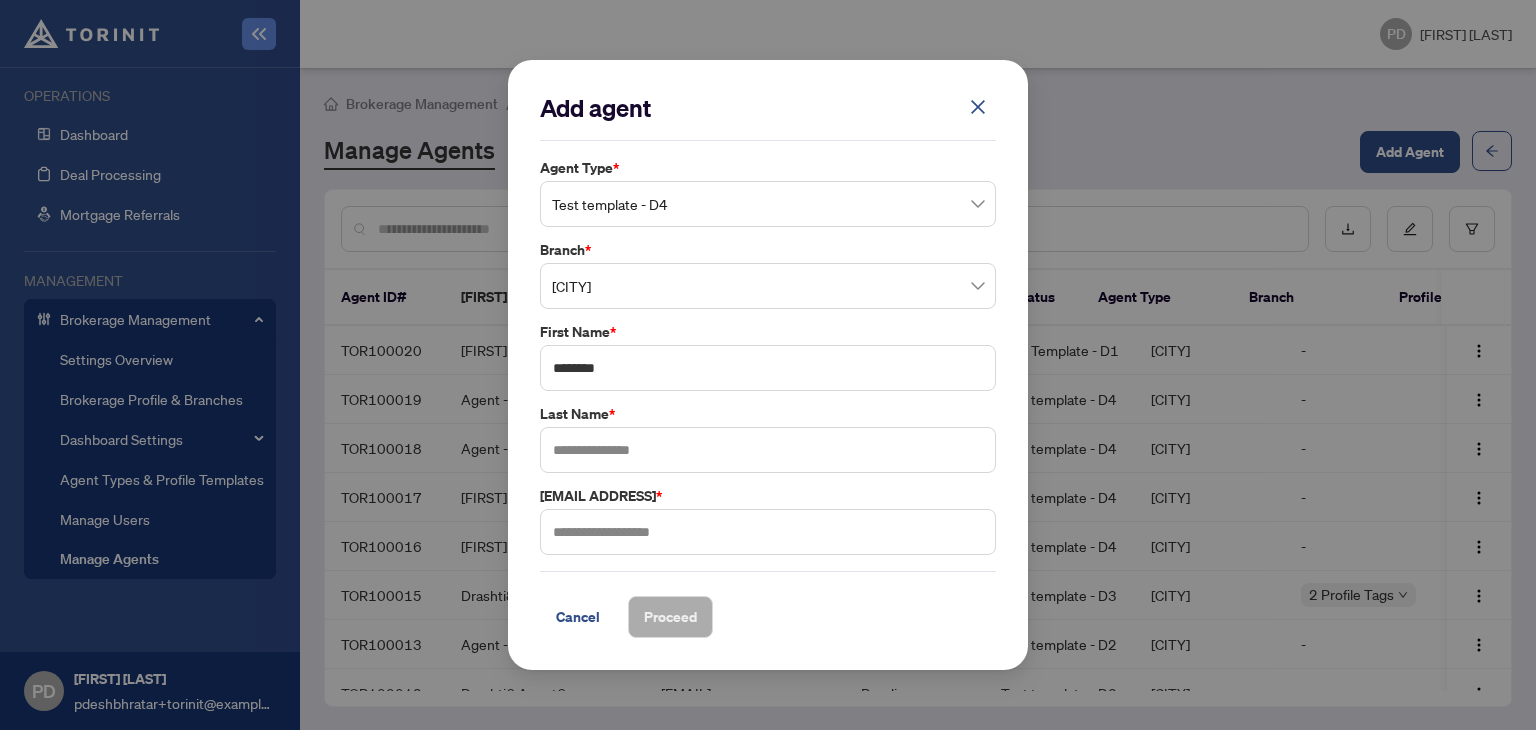 drag, startPoint x: 745, startPoint y: 77, endPoint x: 832, endPoint y: 100, distance: 89.98889 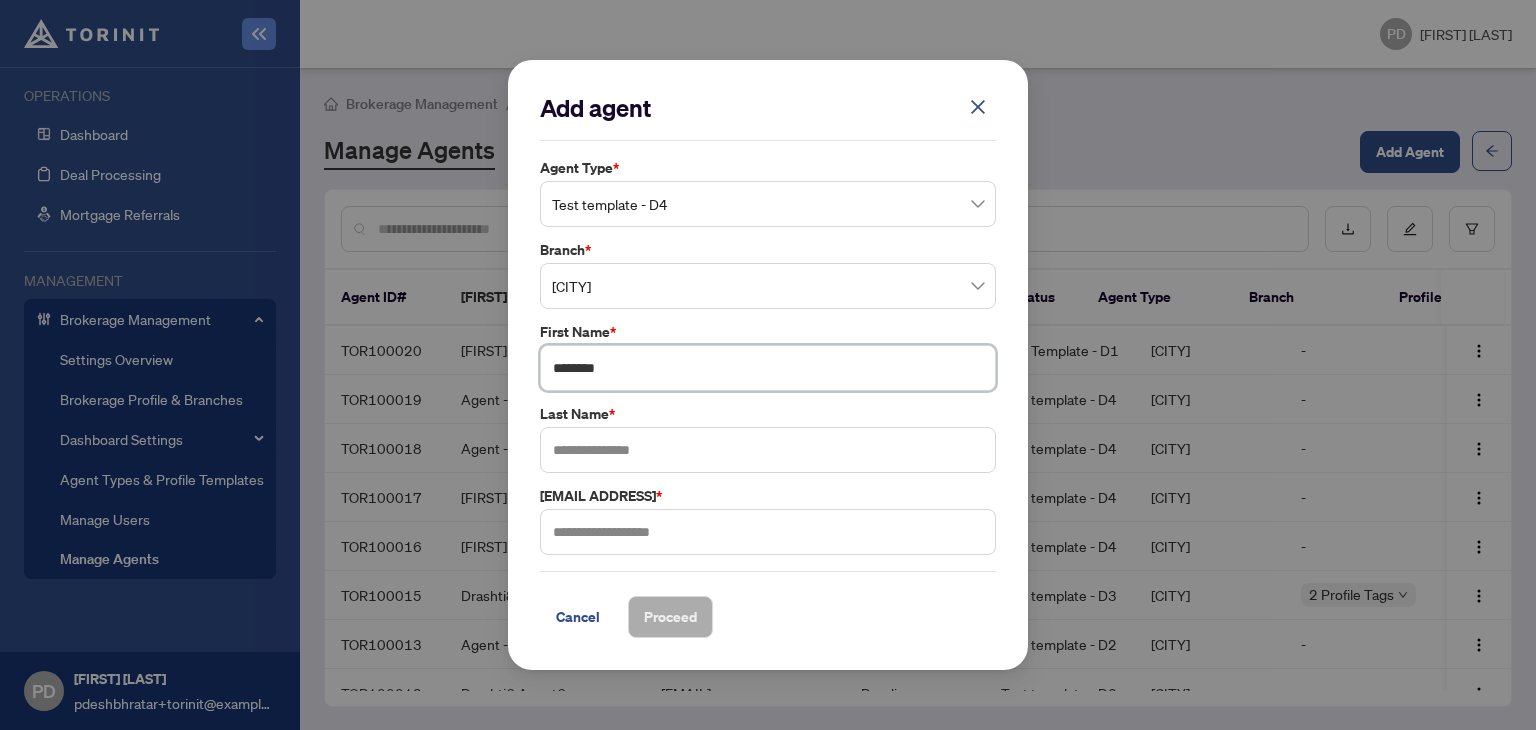 click on "*******" at bounding box center [768, 368] 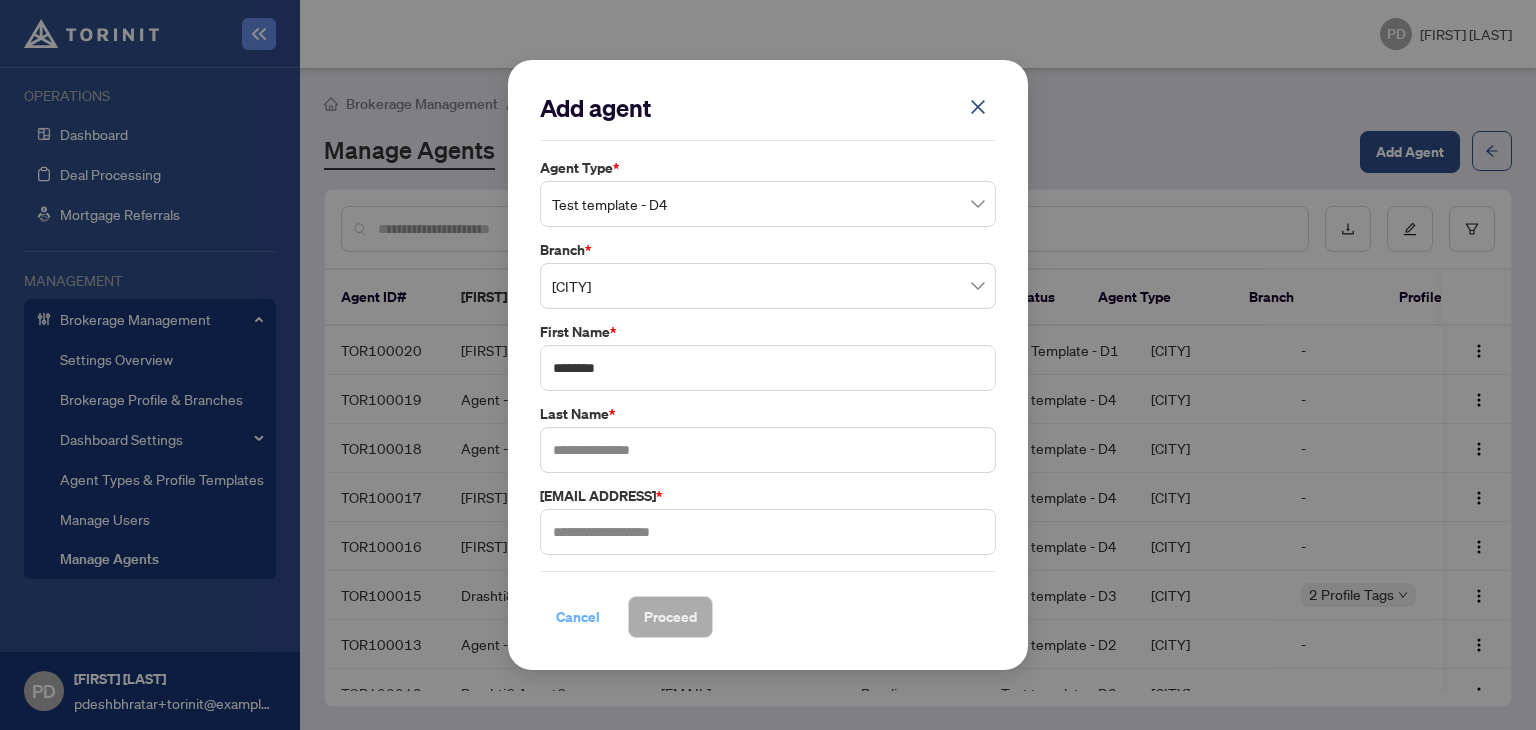 click on "Cancel" at bounding box center [578, 617] 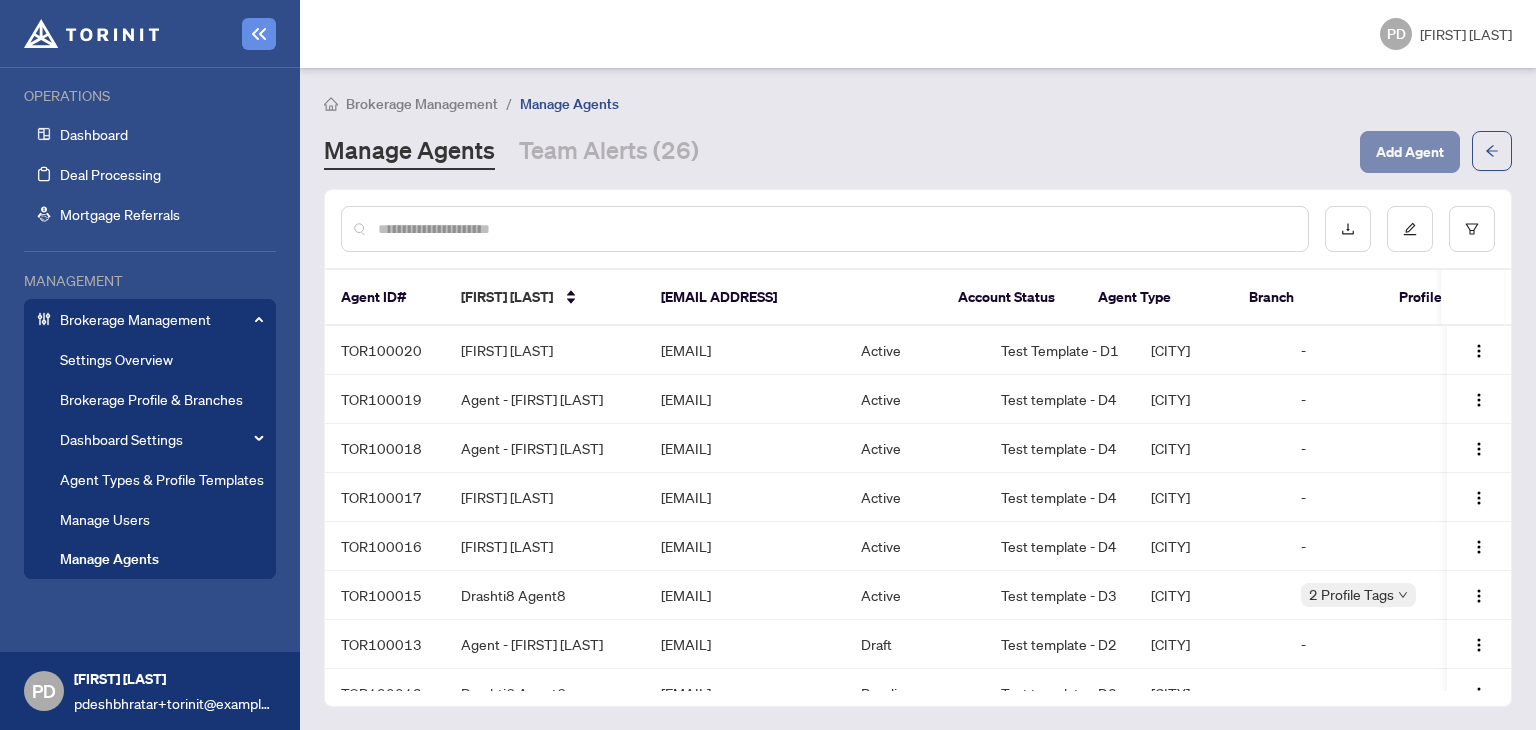 click on "Add Agent" at bounding box center (1410, 152) 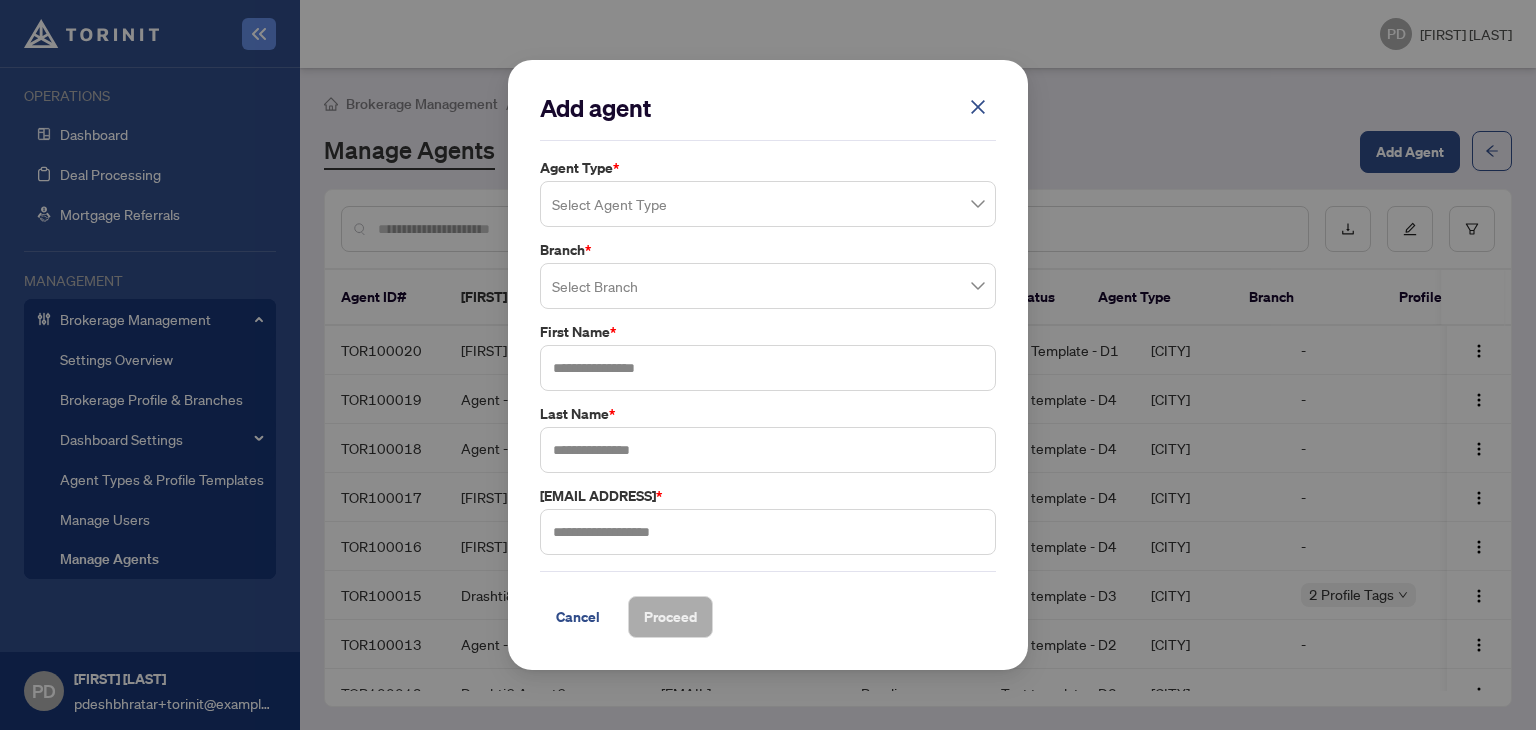 click at bounding box center [768, 204] 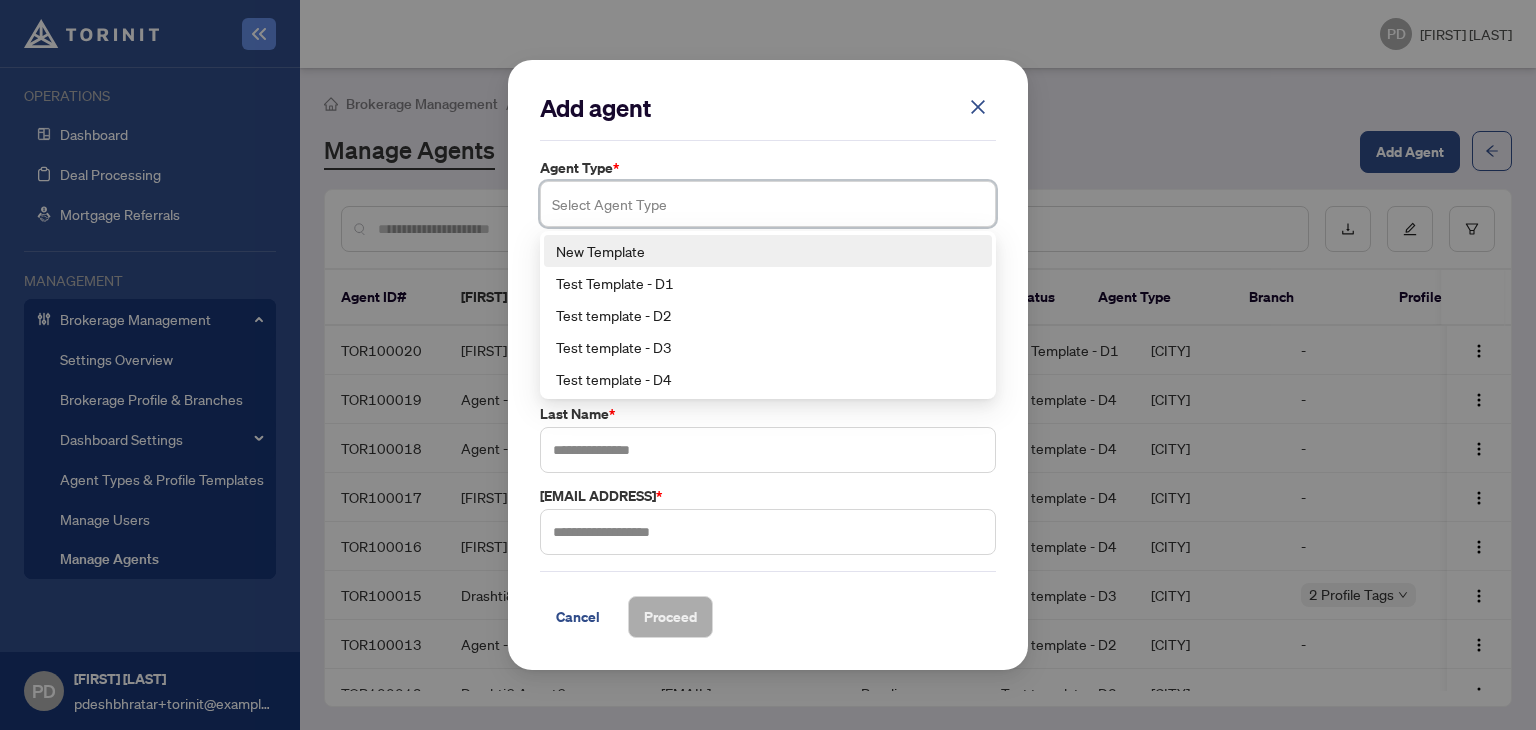 click at bounding box center [768, 204] 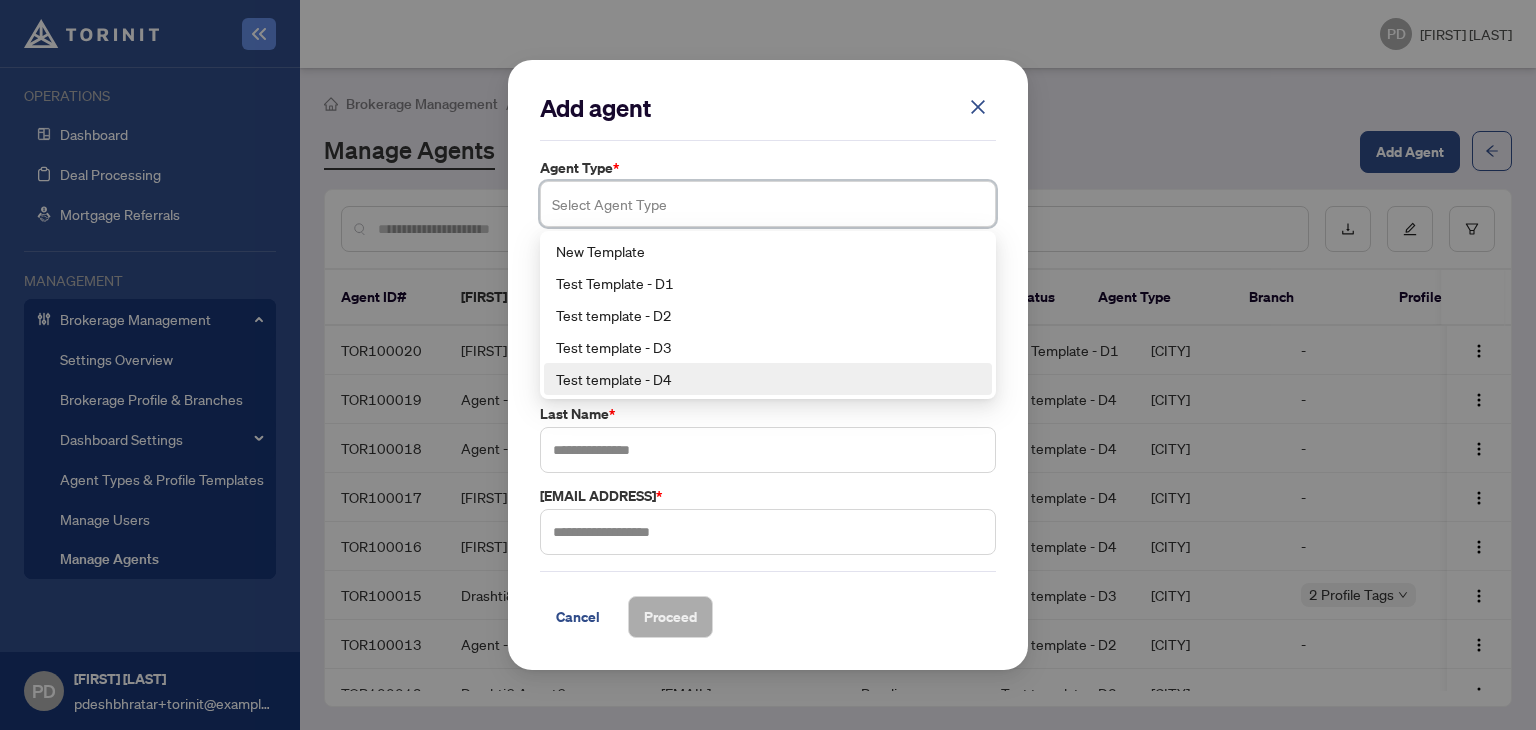 click on "Test template - D4" at bounding box center (768, 379) 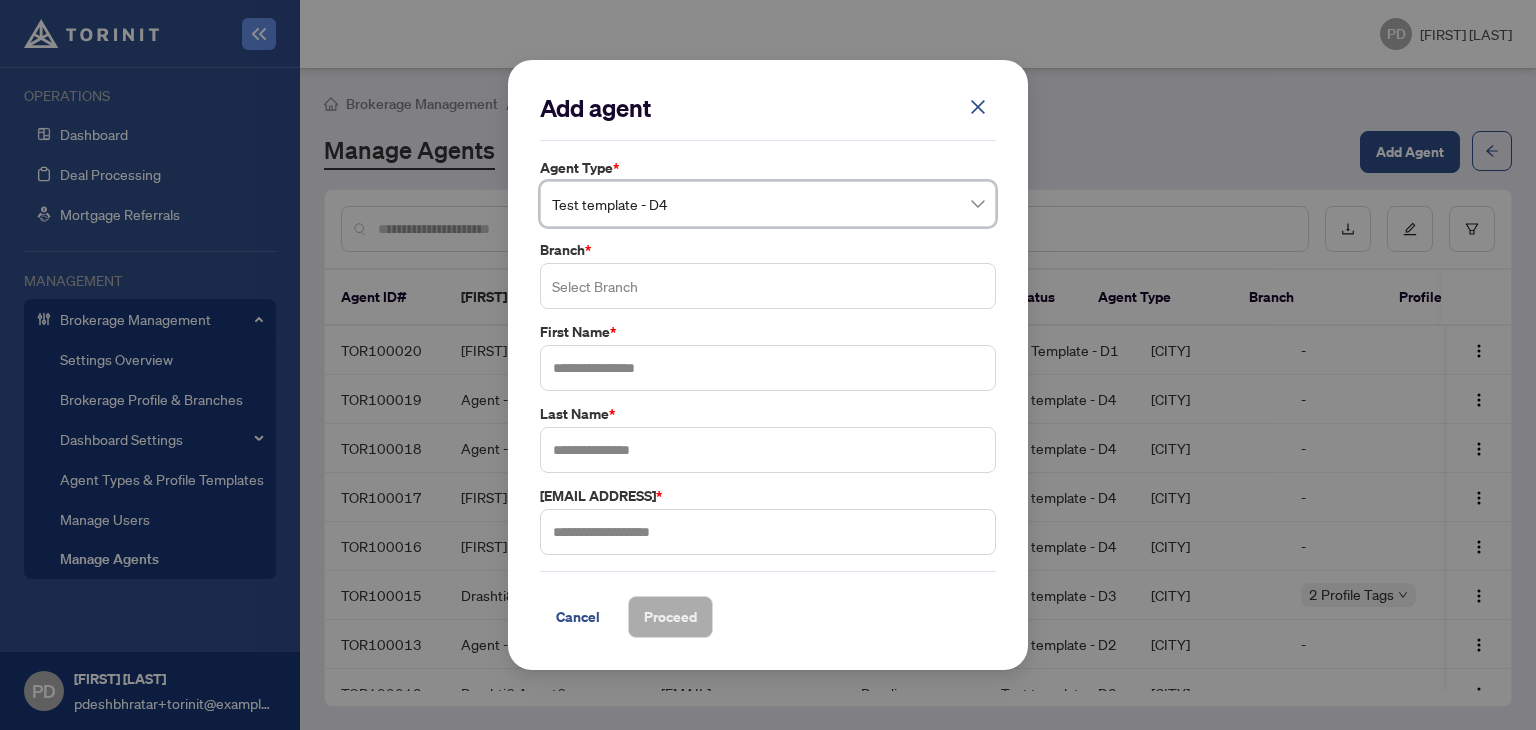 click at bounding box center (768, 286) 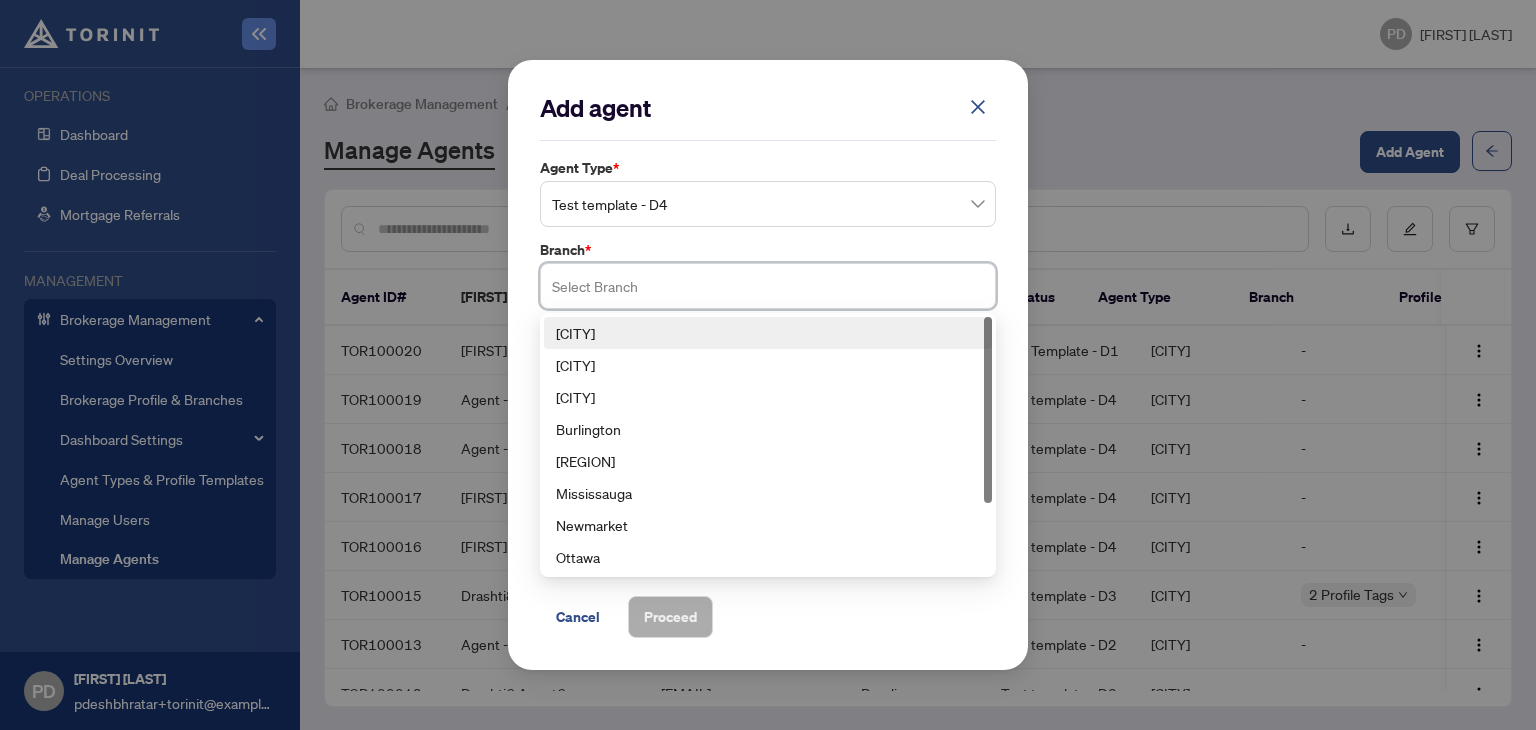 click on "[CITY]" at bounding box center [768, 333] 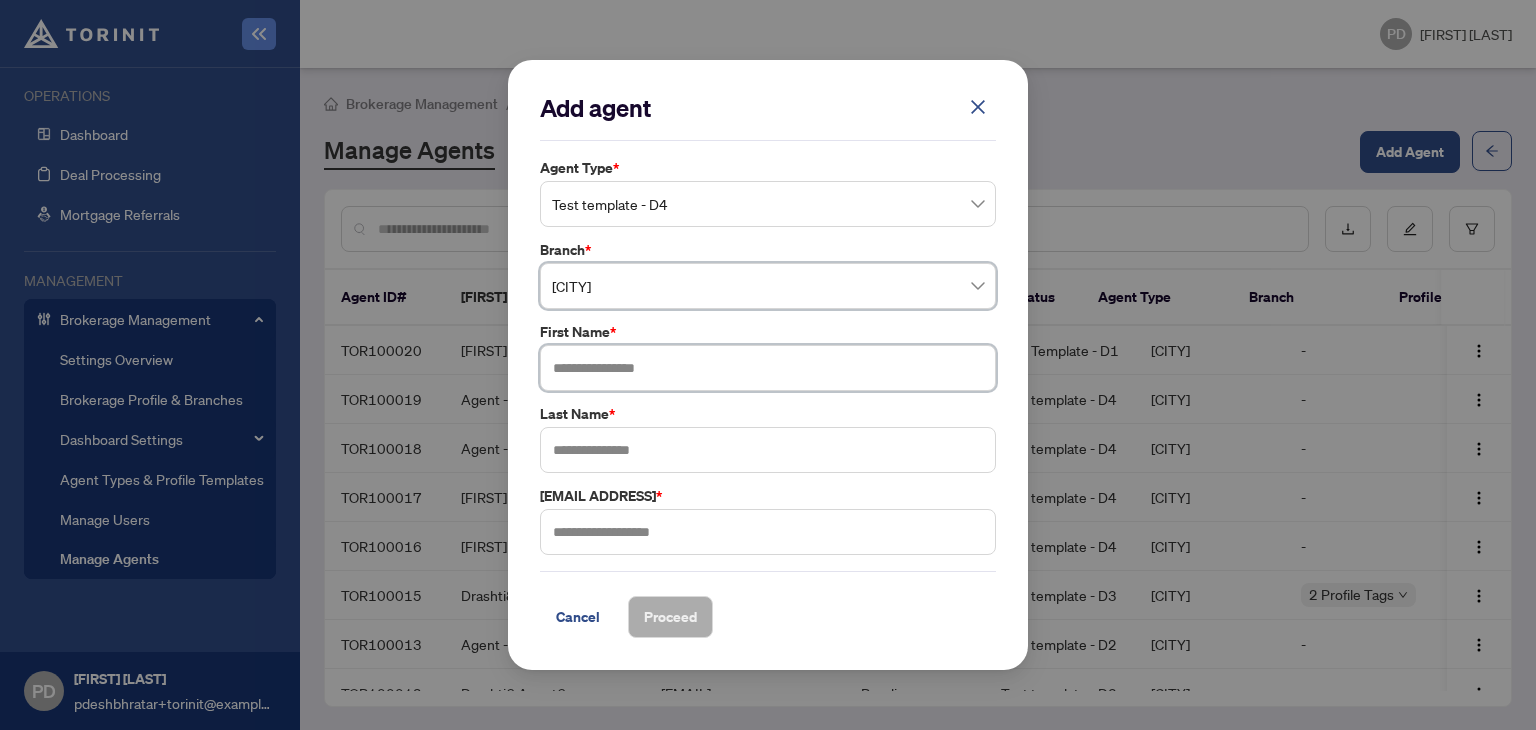 click at bounding box center [768, 368] 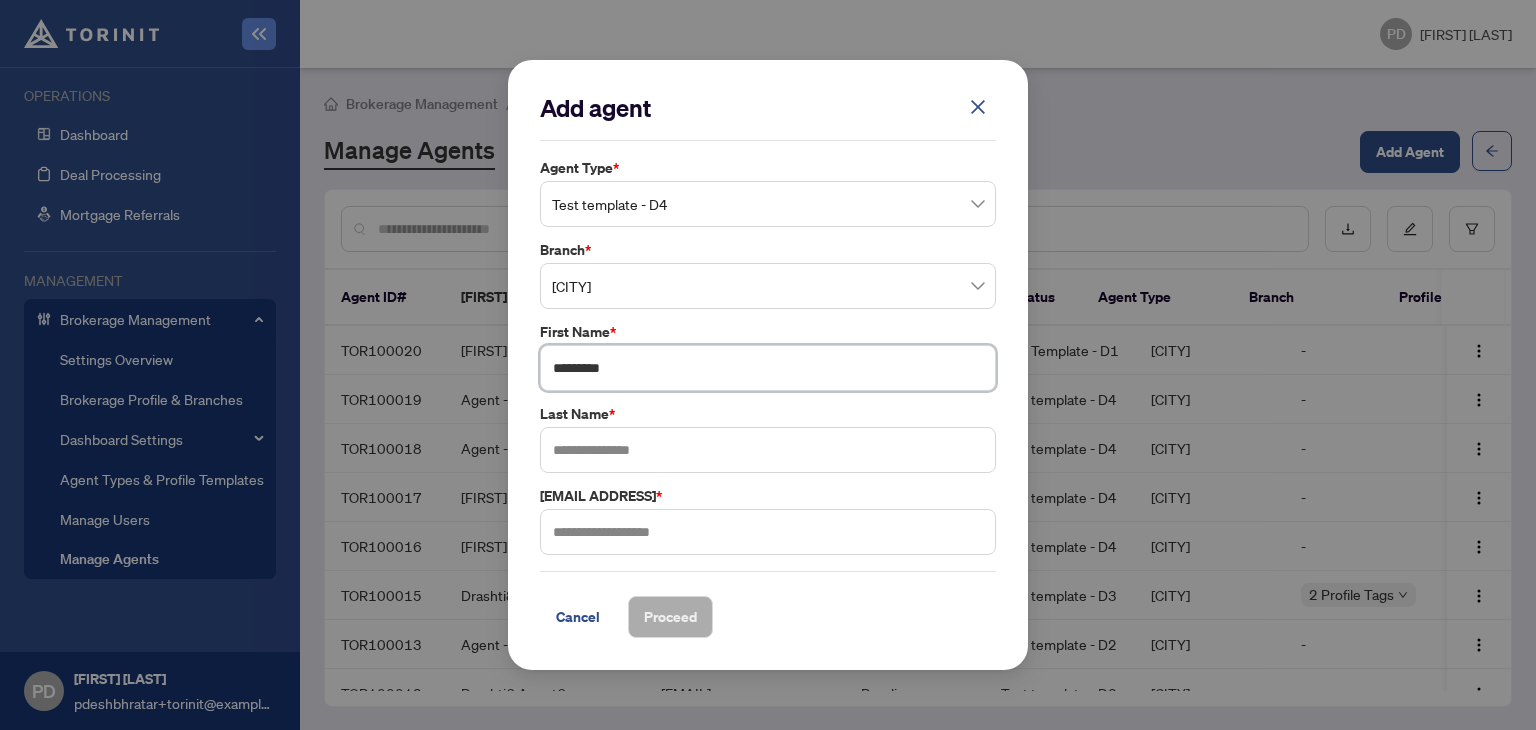type on "*********" 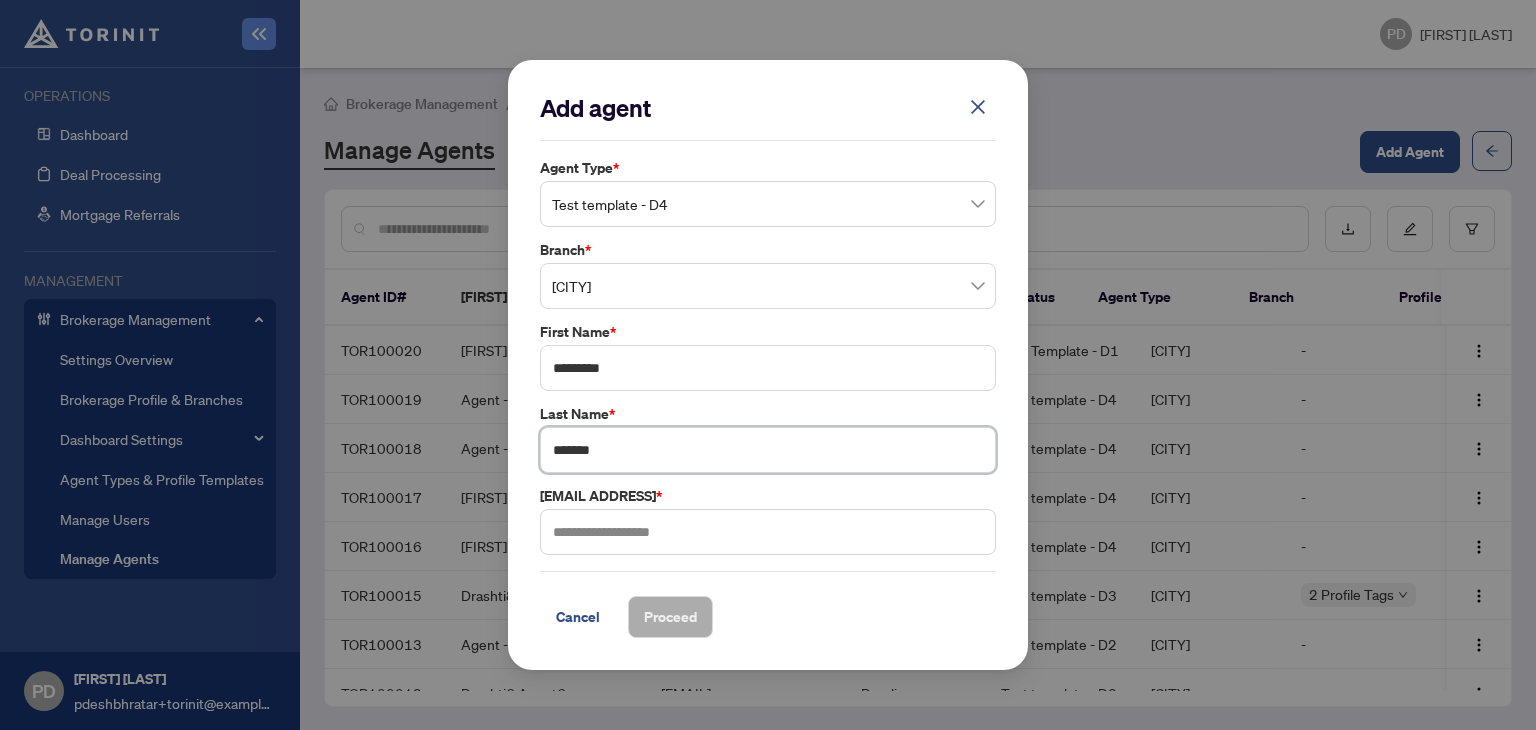 type on "*******" 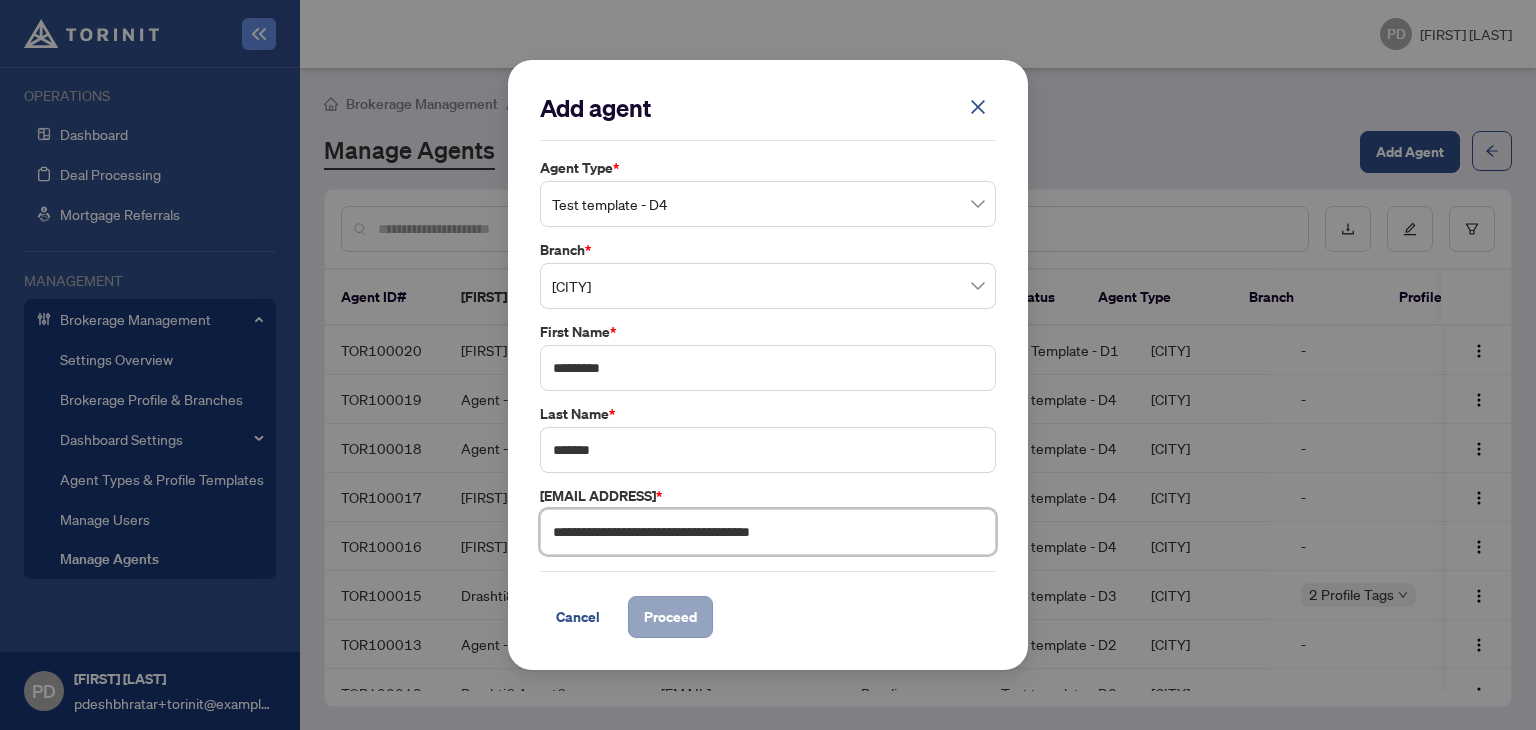 type on "**********" 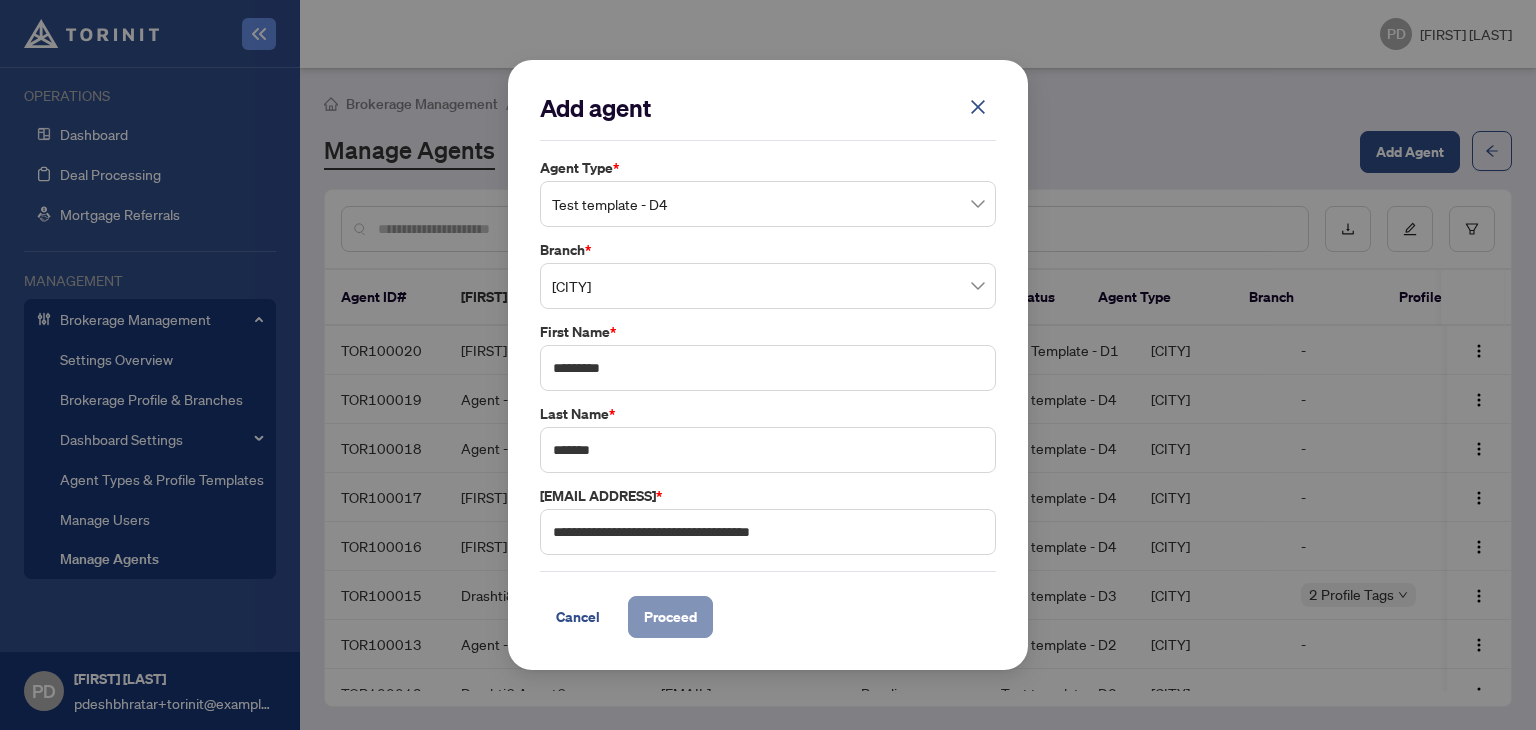 click on "Proceed" at bounding box center [670, 617] 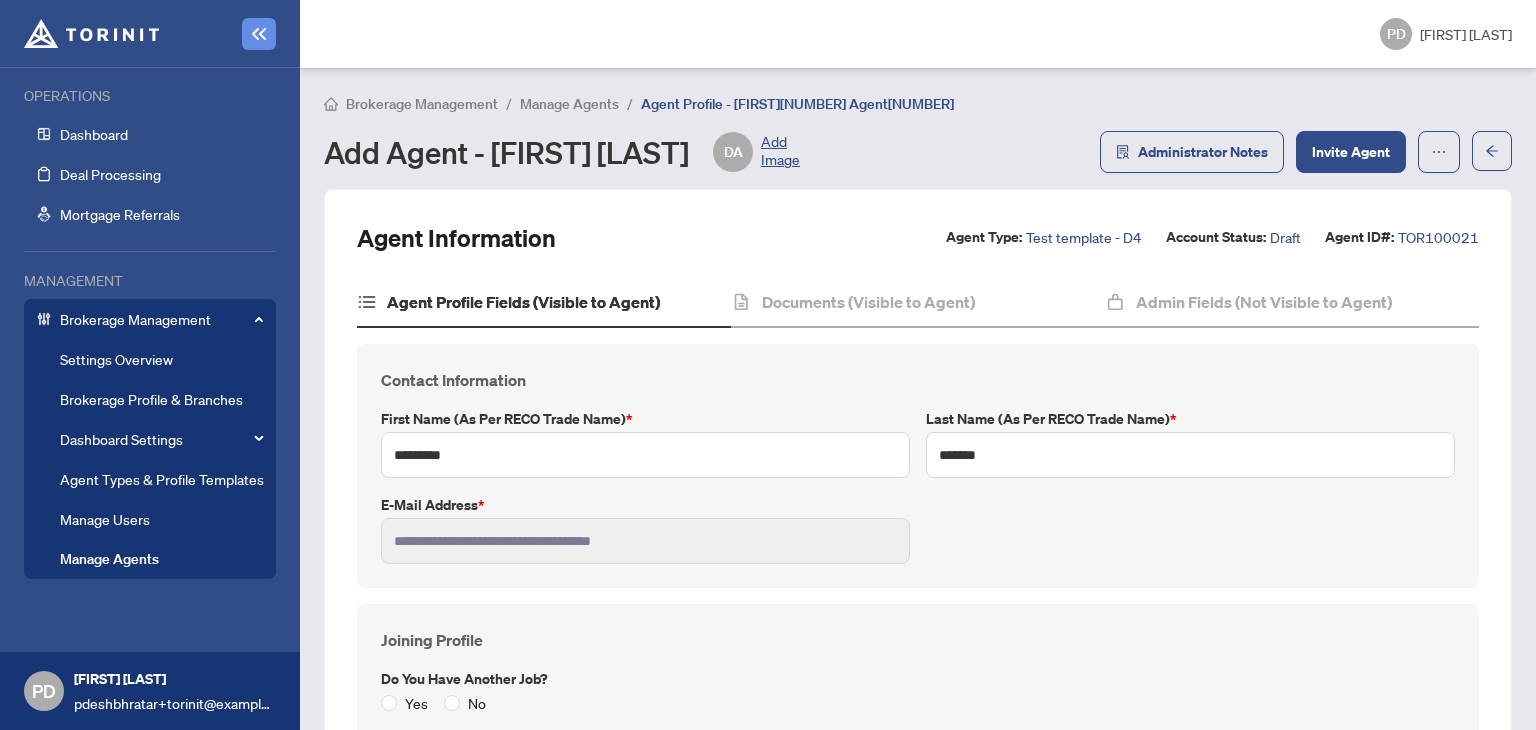 click on "Joining Profile Do you have another job? Yes No" at bounding box center (918, 466) 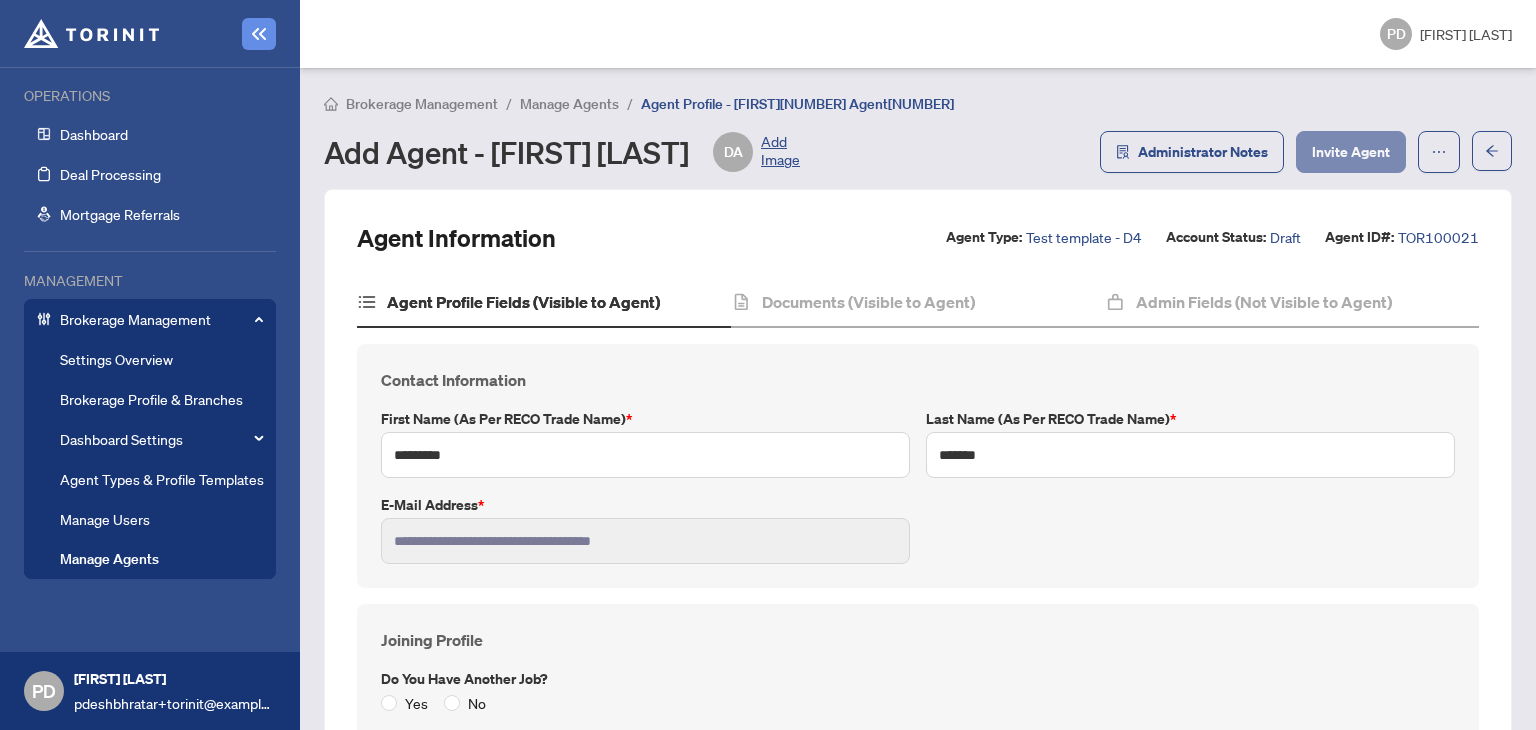 click on "Invite Agent" at bounding box center [1351, 152] 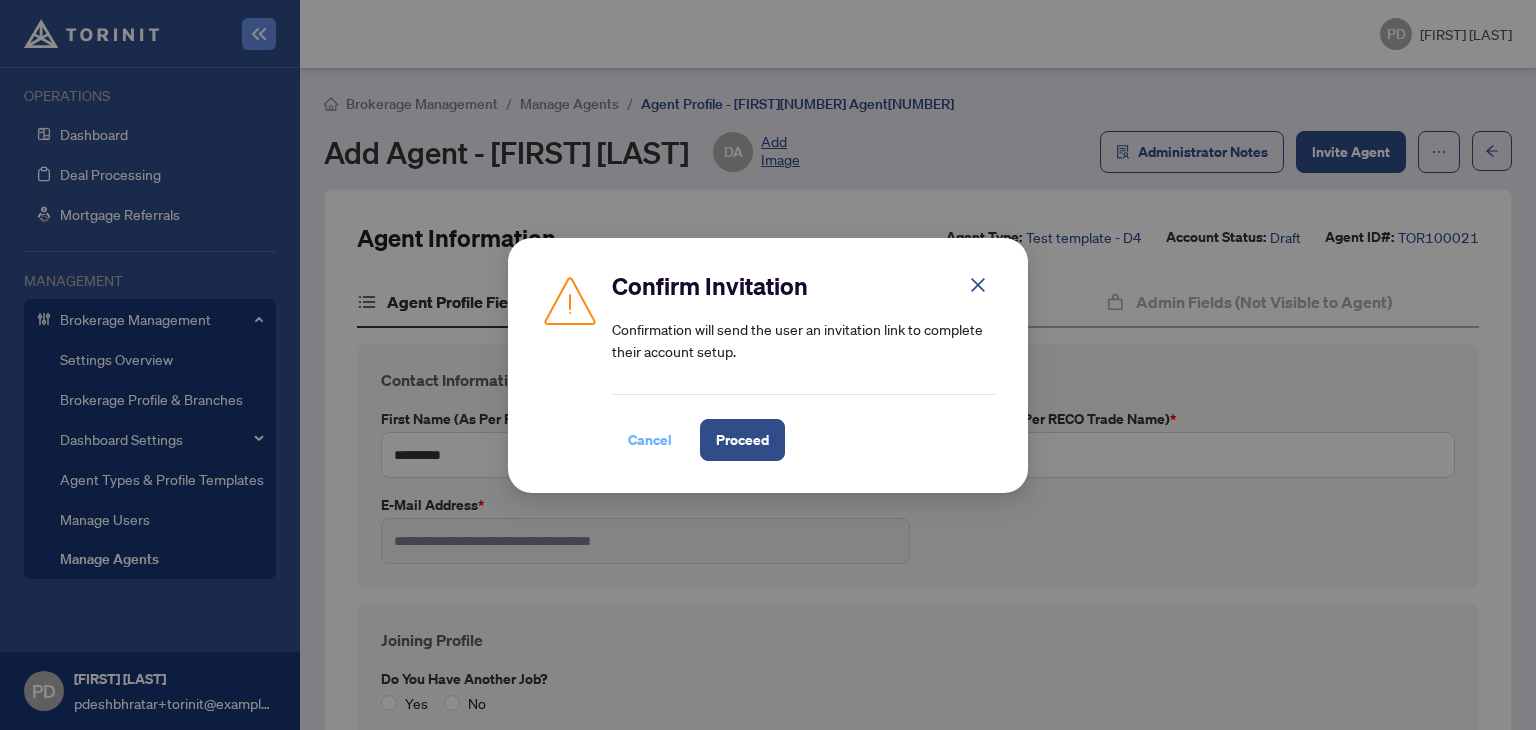 click on "Cancel" at bounding box center [650, 440] 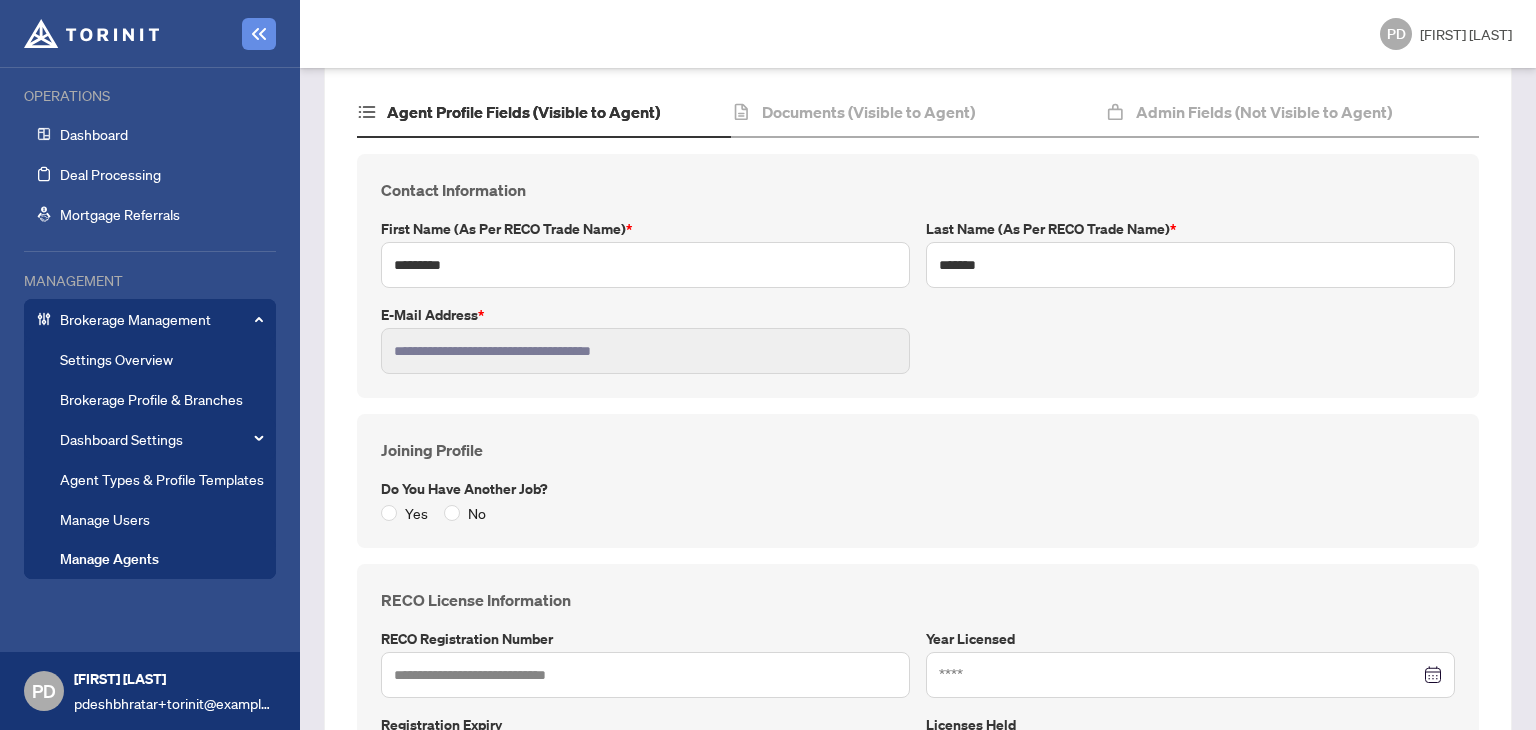 scroll, scrollTop: 251, scrollLeft: 0, axis: vertical 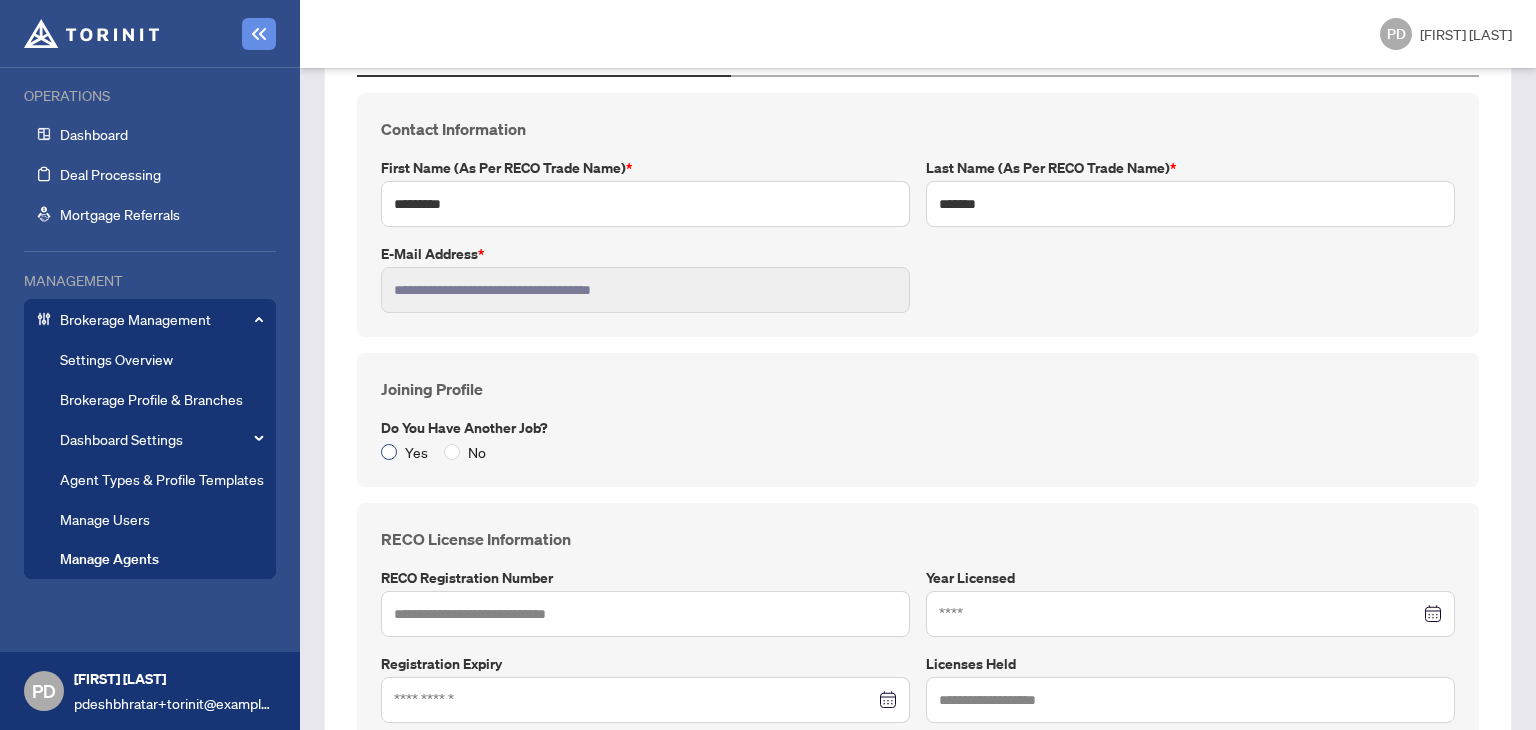 click on "Yes" at bounding box center [416, 452] 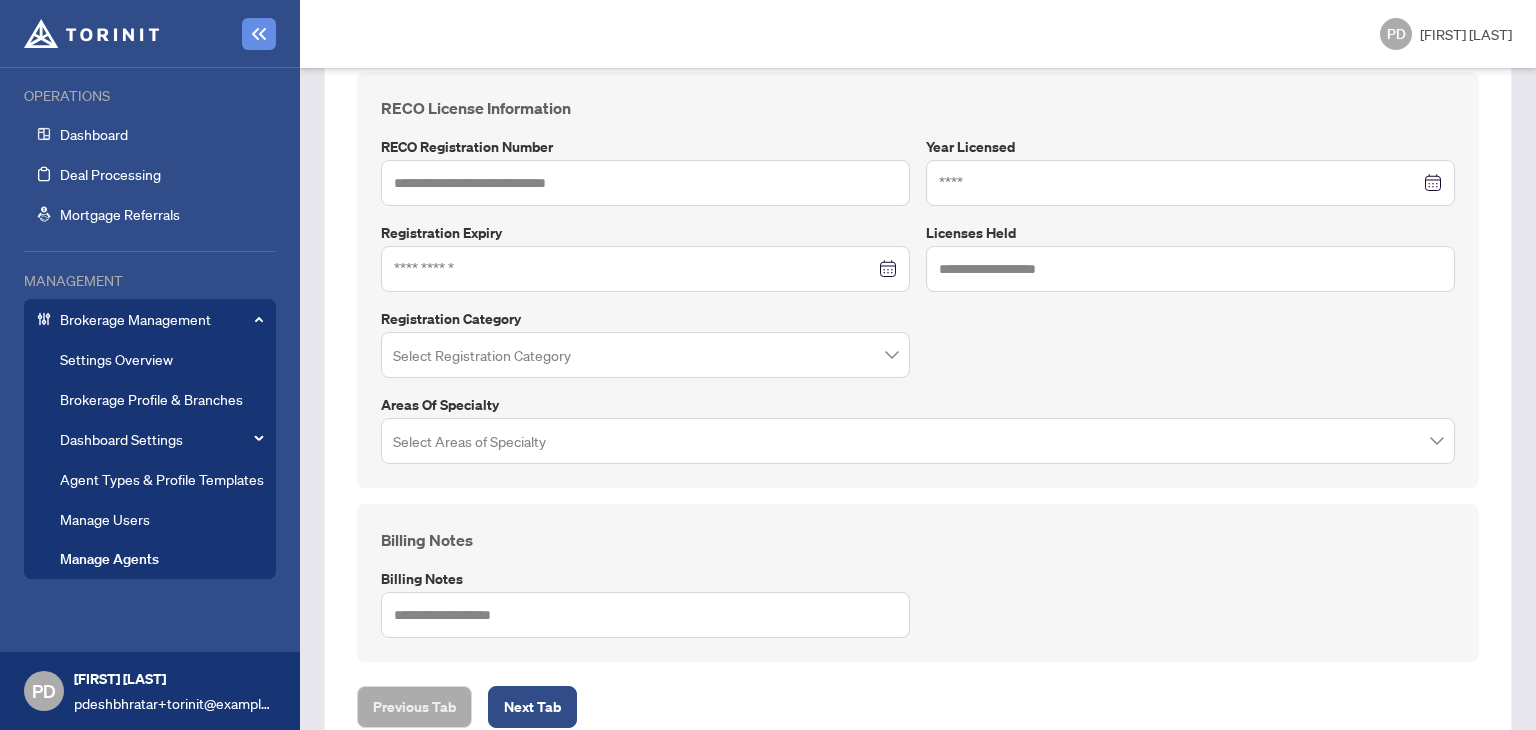 scroll, scrollTop: 757, scrollLeft: 0, axis: vertical 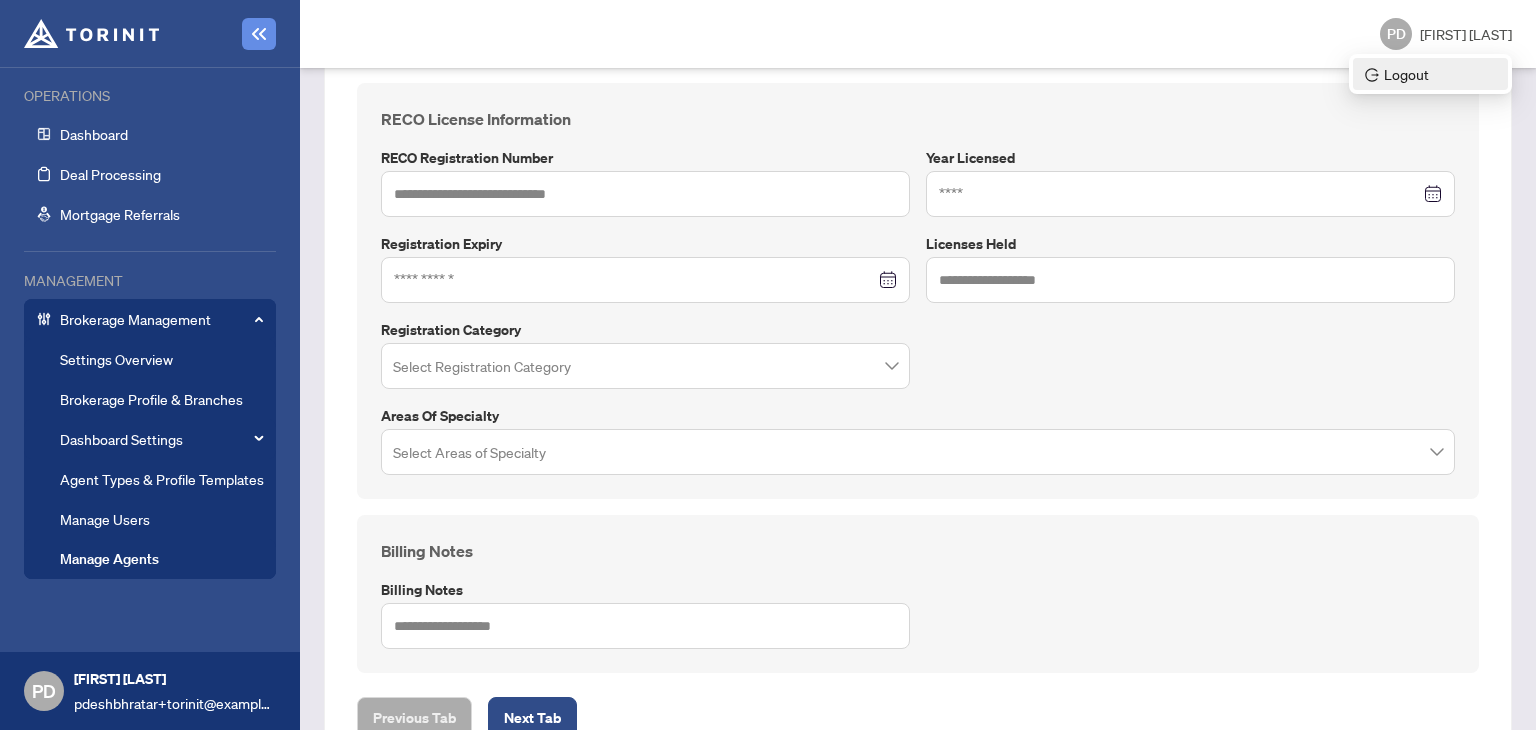 click on "Logout" at bounding box center (1430, 74) 